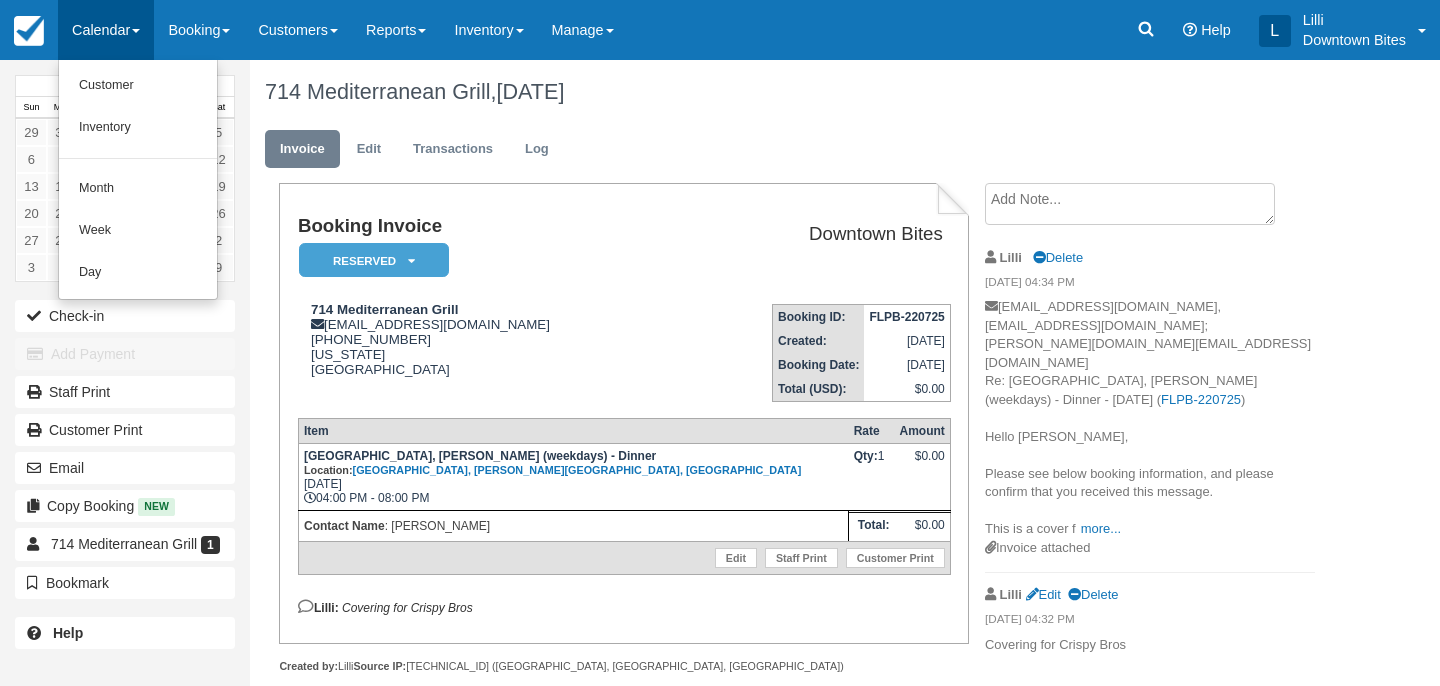 scroll, scrollTop: 0, scrollLeft: 0, axis: both 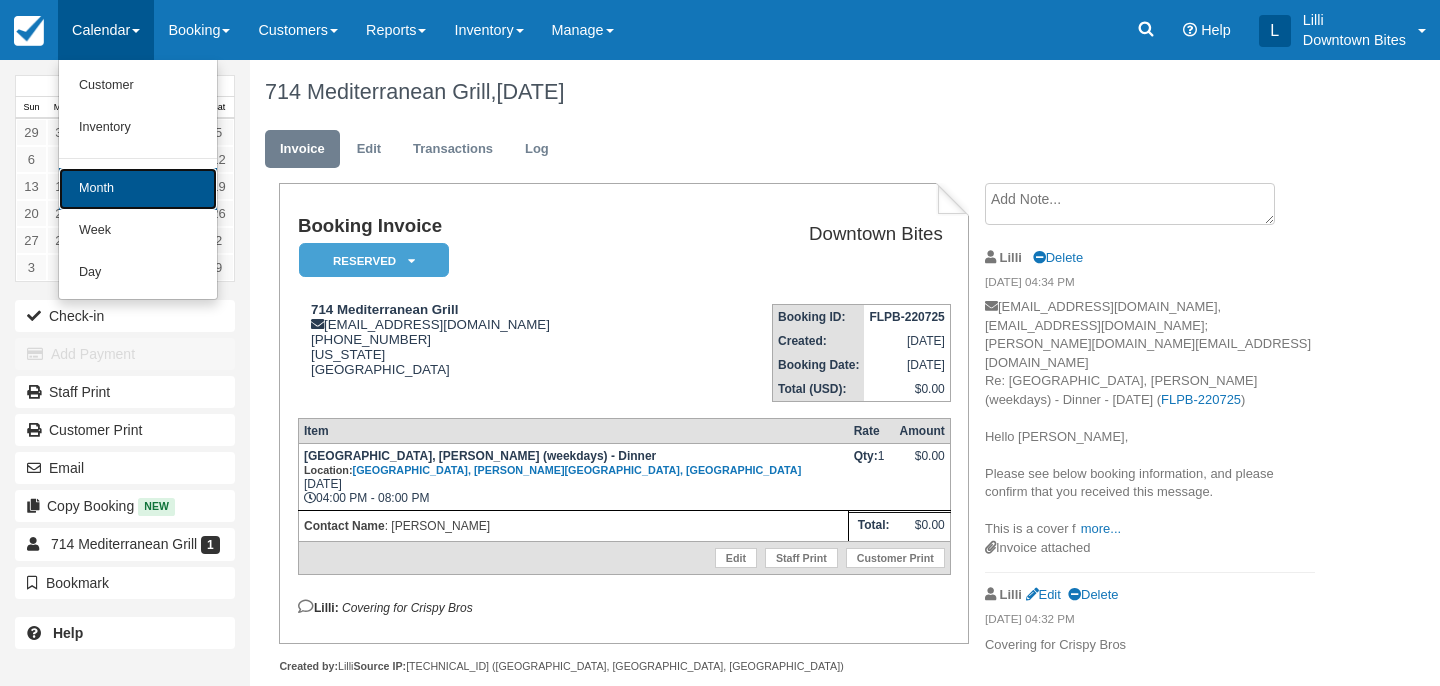 click on "Month" at bounding box center (138, 189) 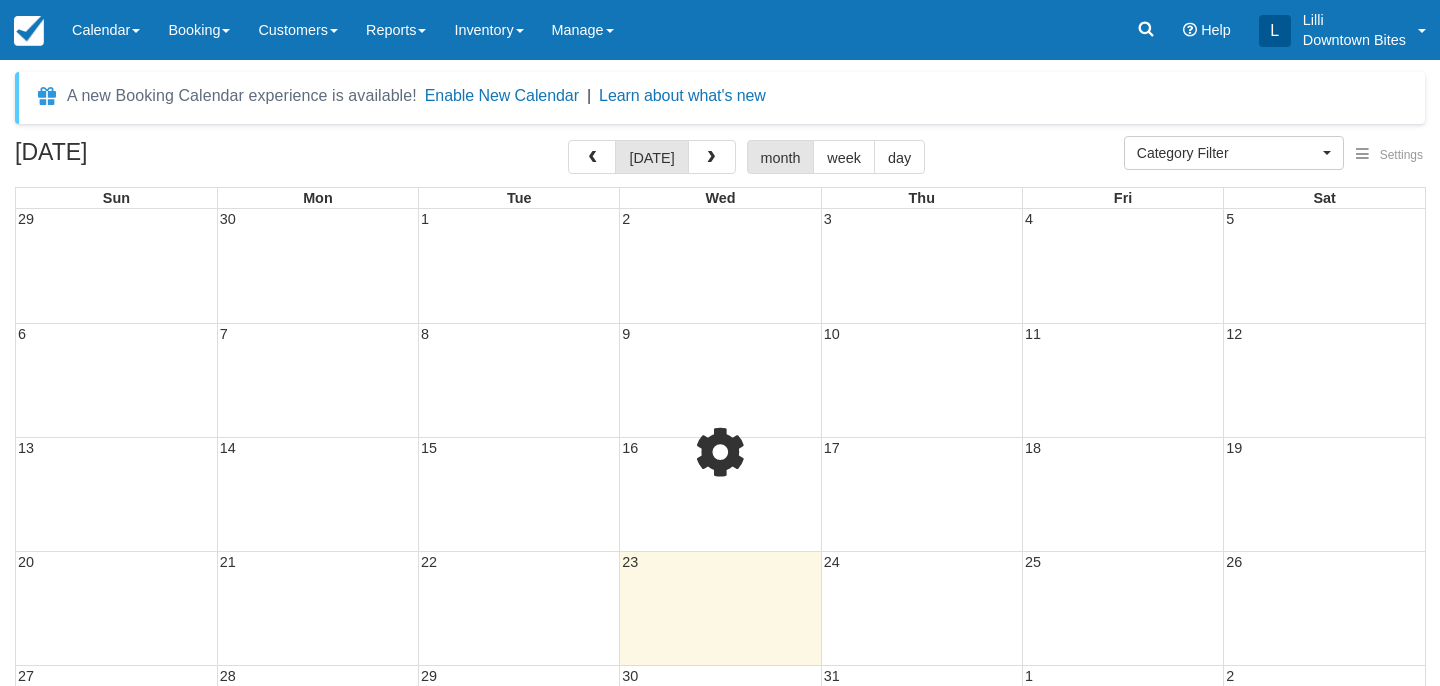 select 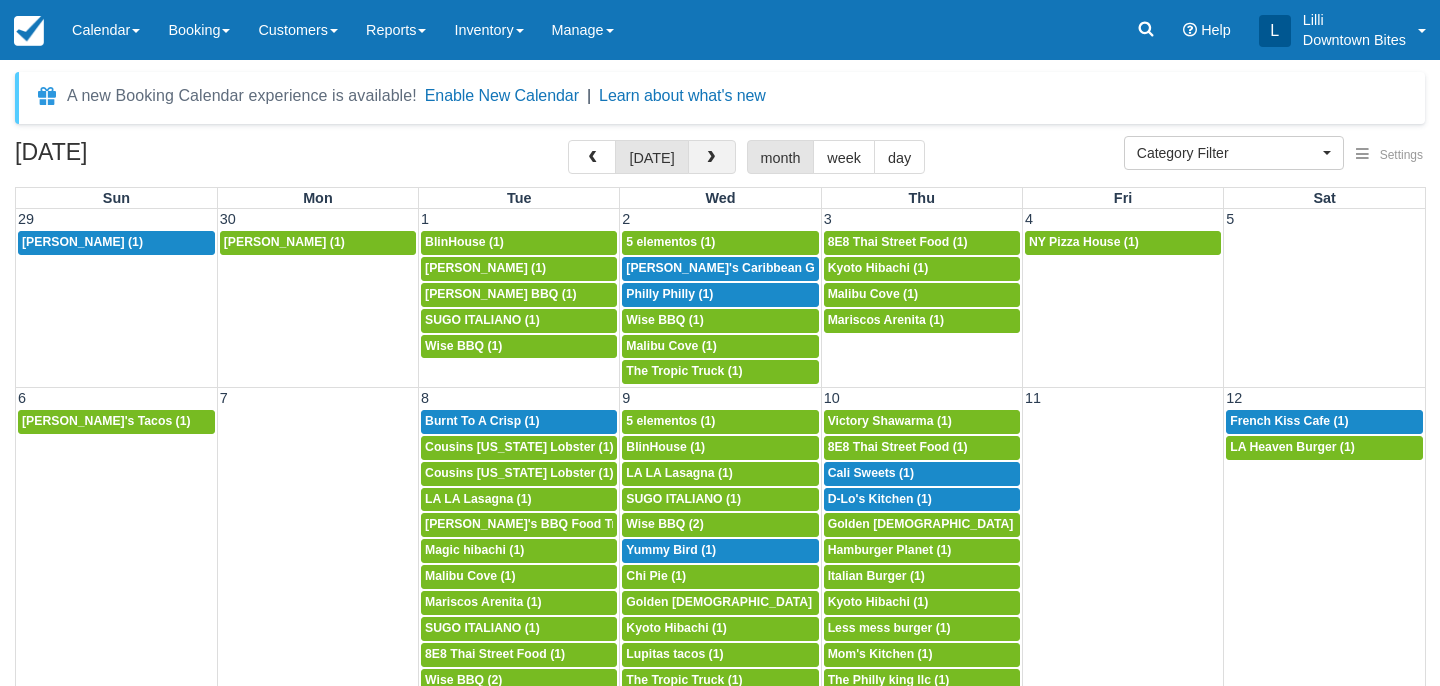 click at bounding box center [711, 158] 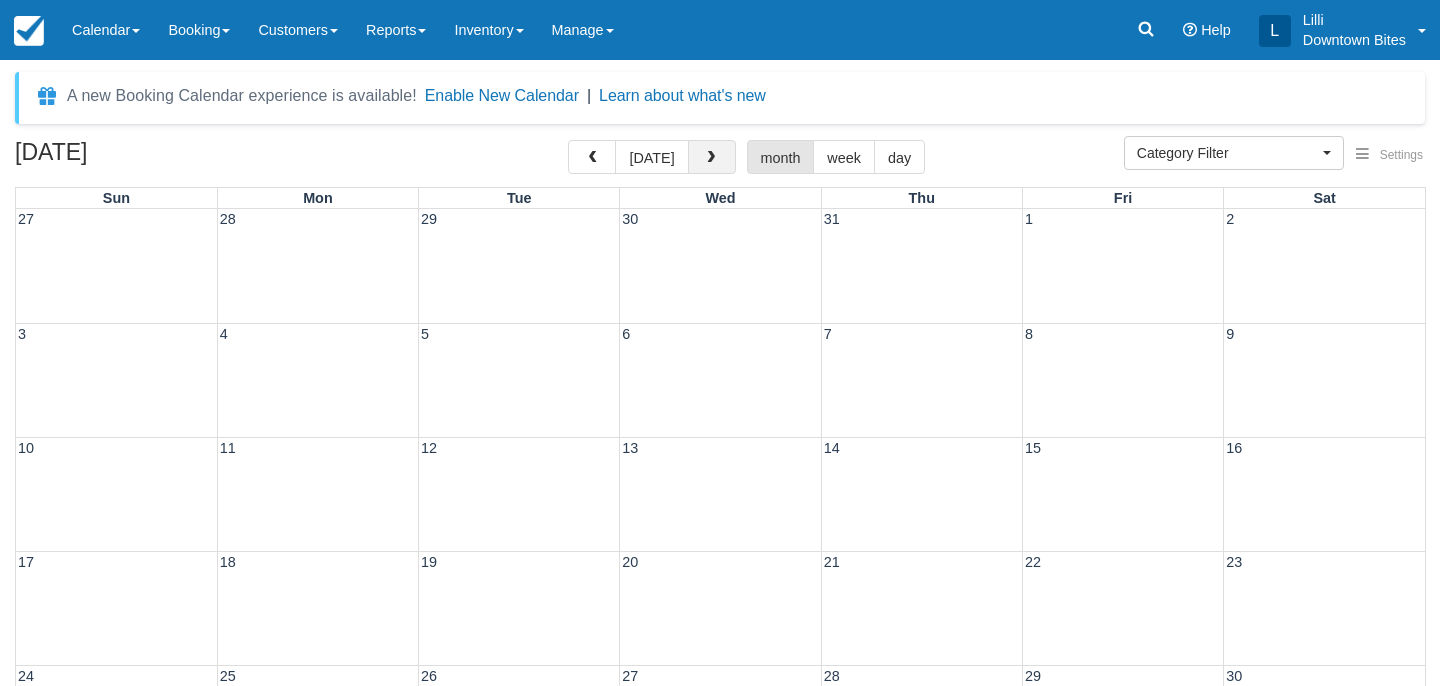 click at bounding box center [711, 158] 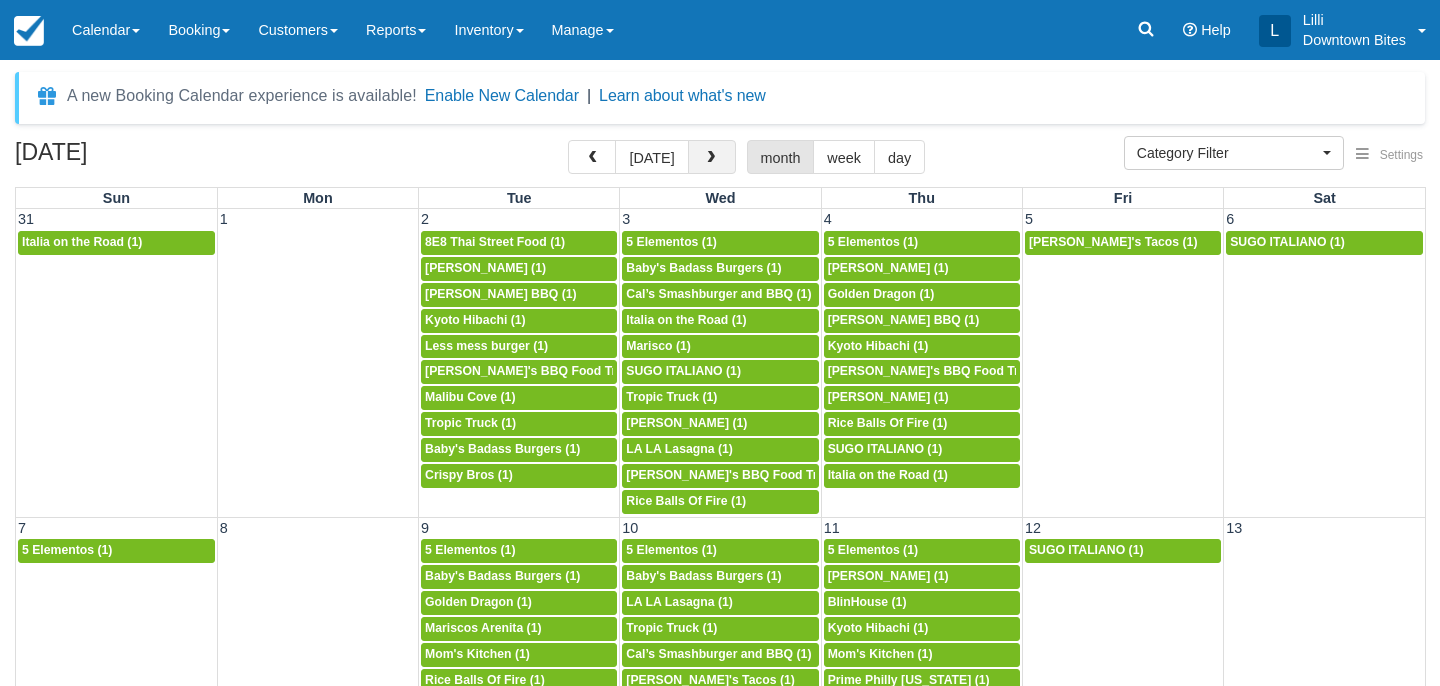 click at bounding box center [711, 158] 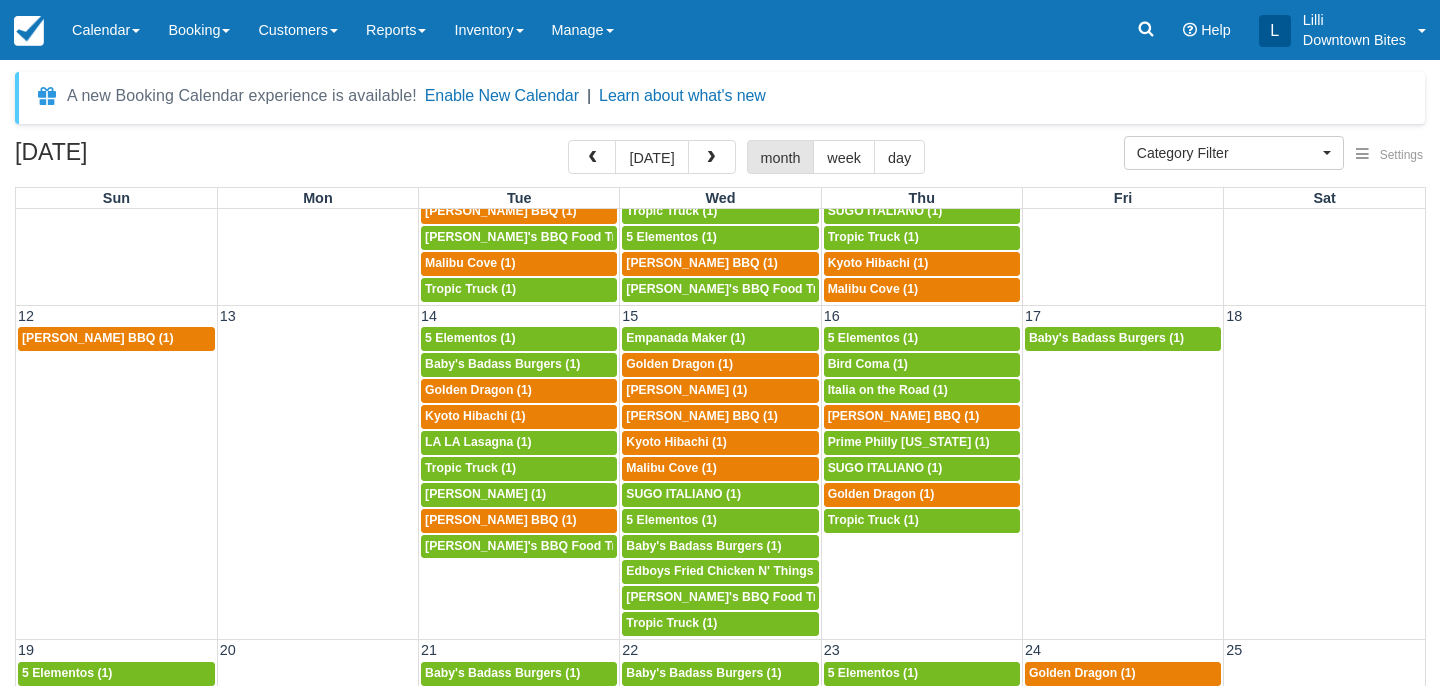scroll, scrollTop: 638, scrollLeft: 0, axis: vertical 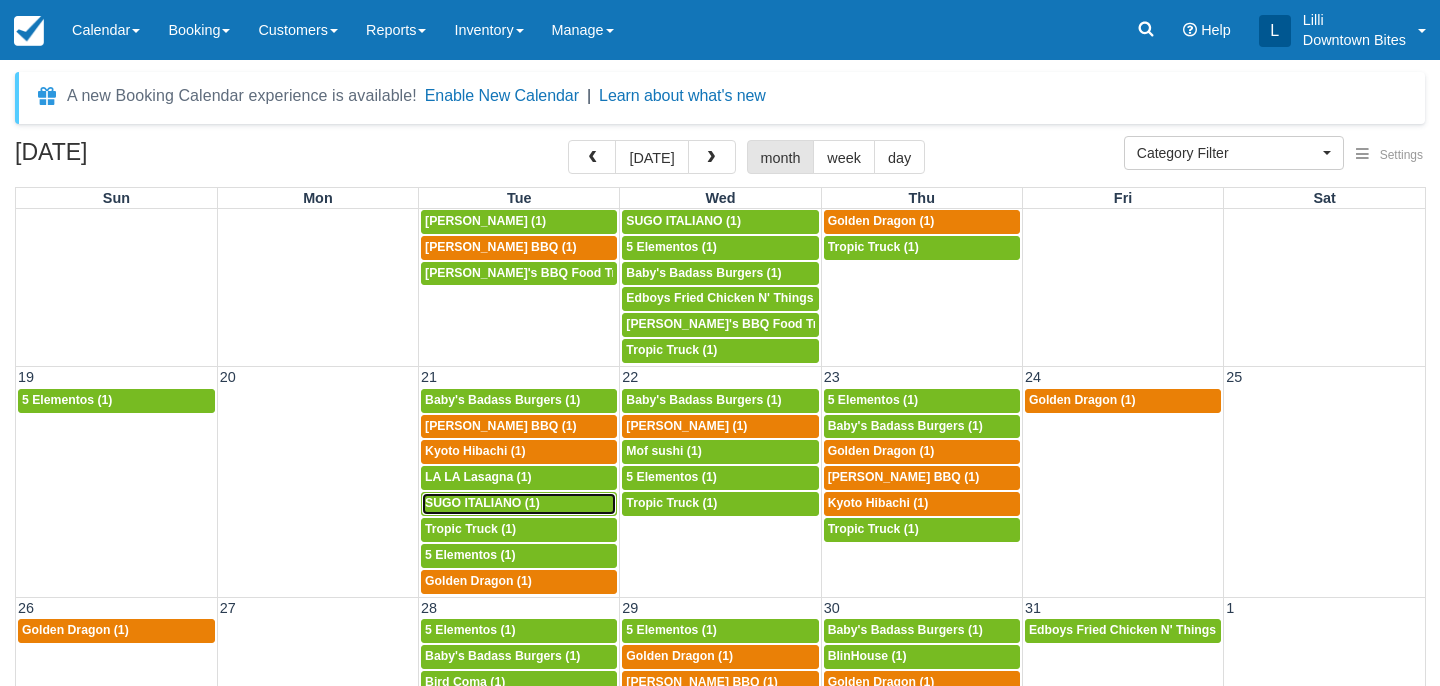 click on "SUGO ITALIANO (1)" at bounding box center [482, 503] 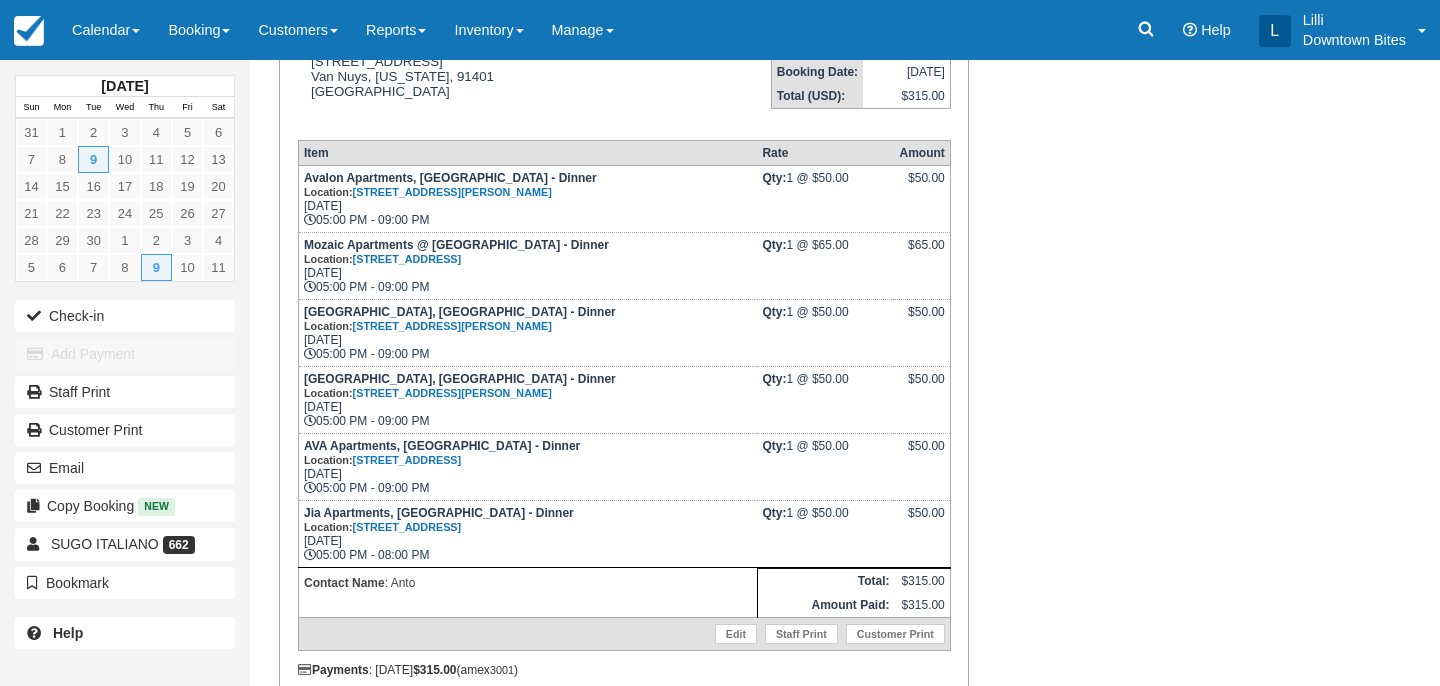 scroll, scrollTop: 299, scrollLeft: 0, axis: vertical 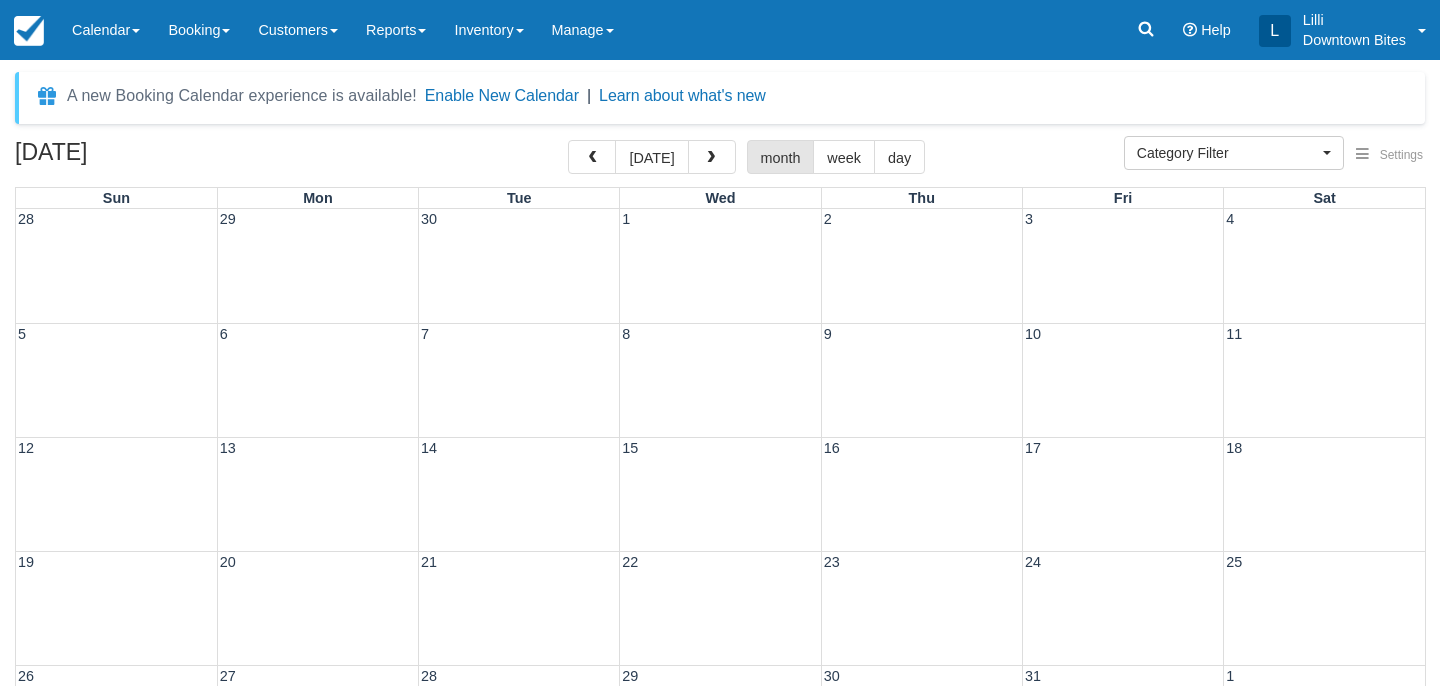 select 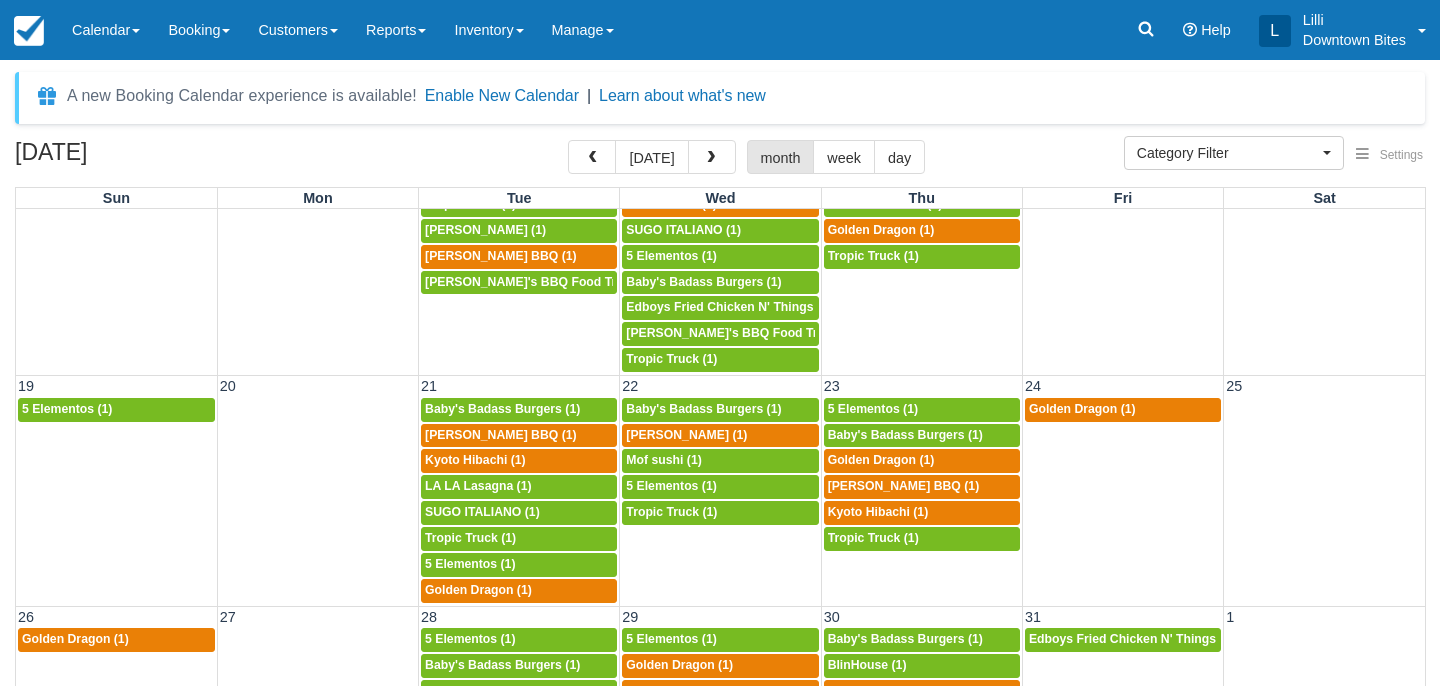 scroll, scrollTop: 638, scrollLeft: 0, axis: vertical 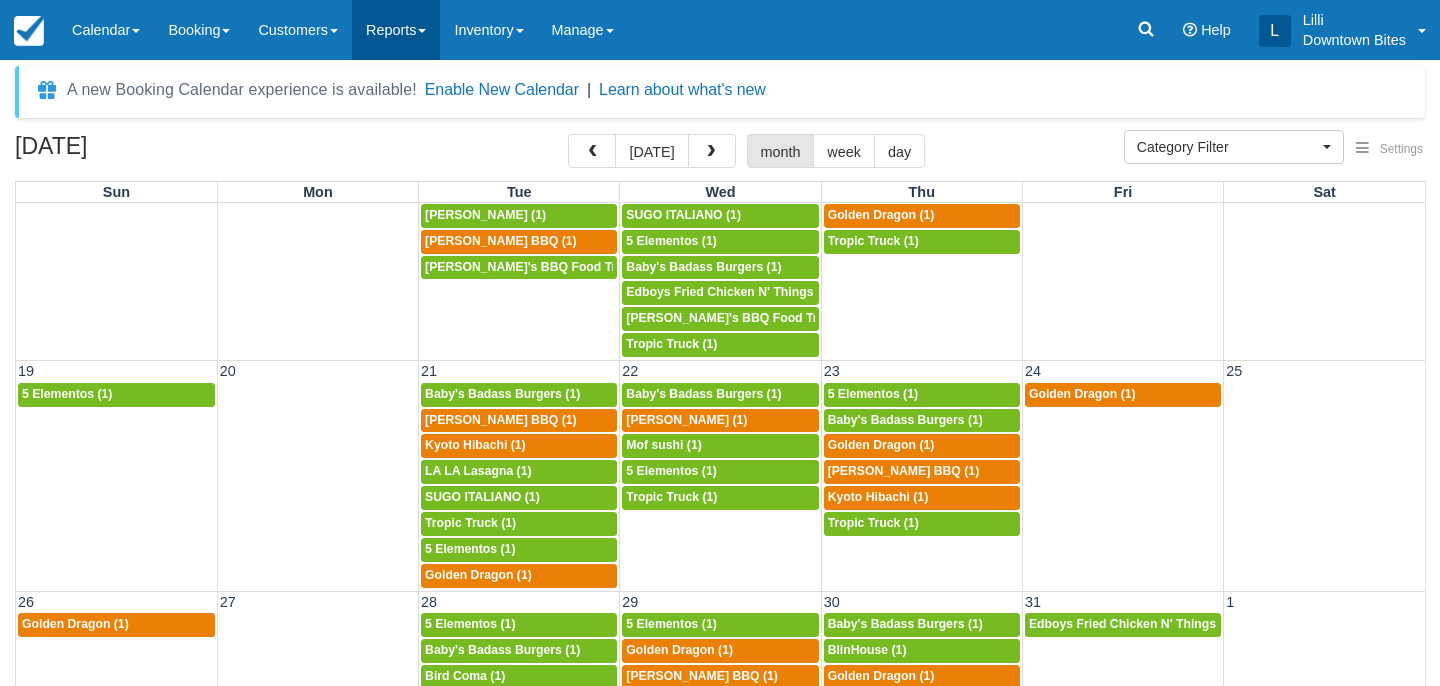 click on "Reports" at bounding box center [396, 30] 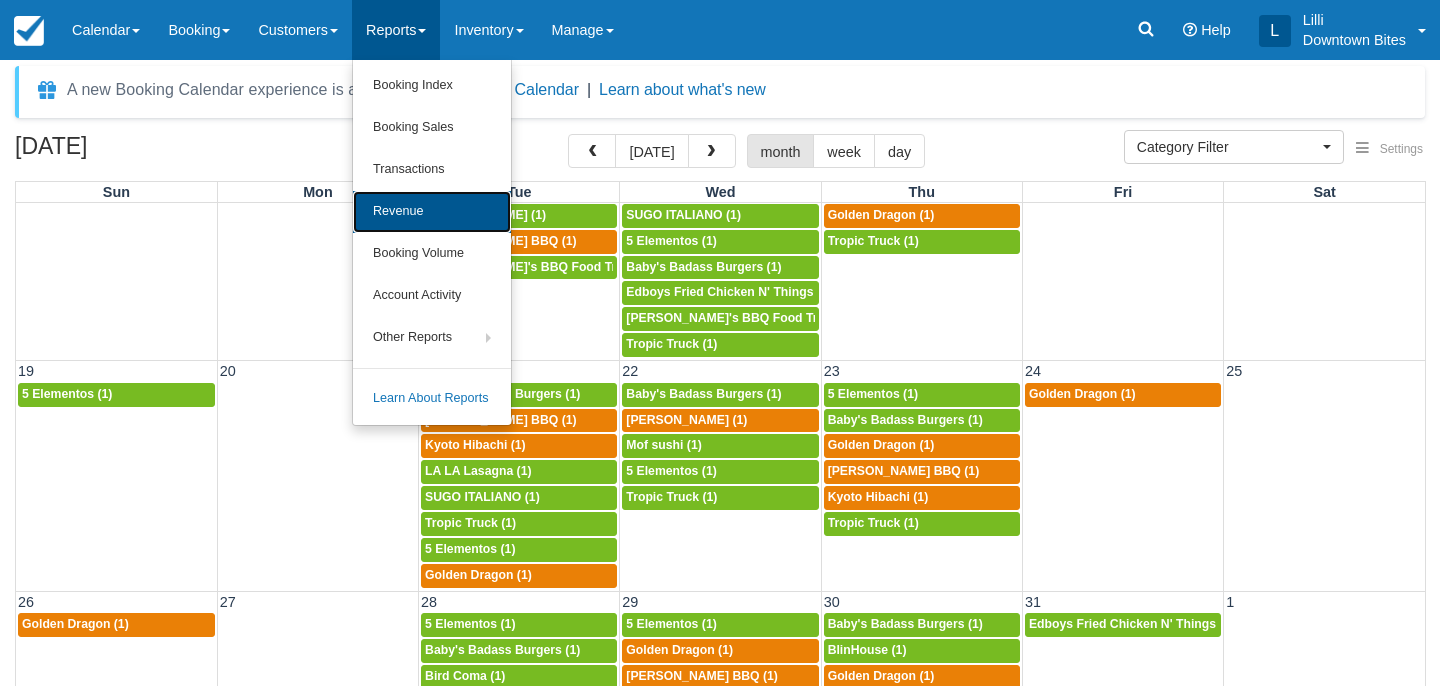 click on "Revenue" at bounding box center [432, 212] 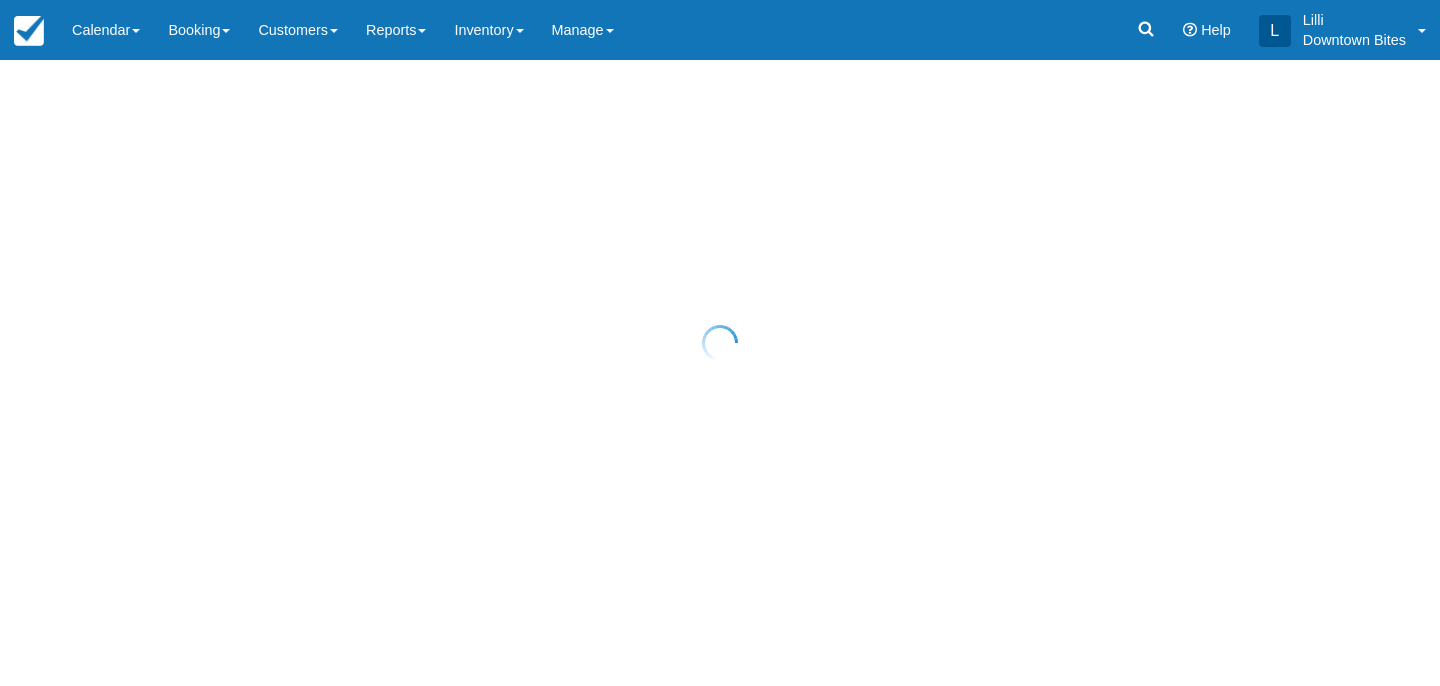 scroll, scrollTop: 0, scrollLeft: 0, axis: both 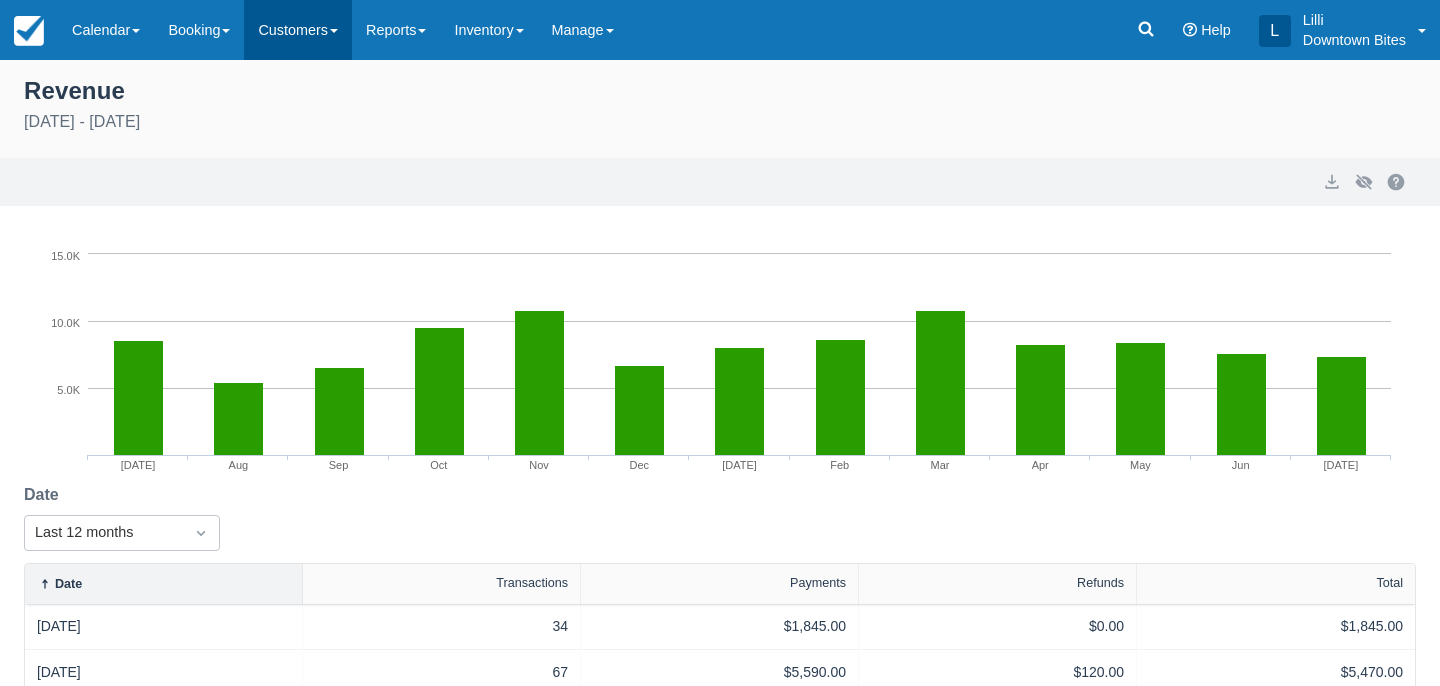 click on "Customers" at bounding box center (298, 30) 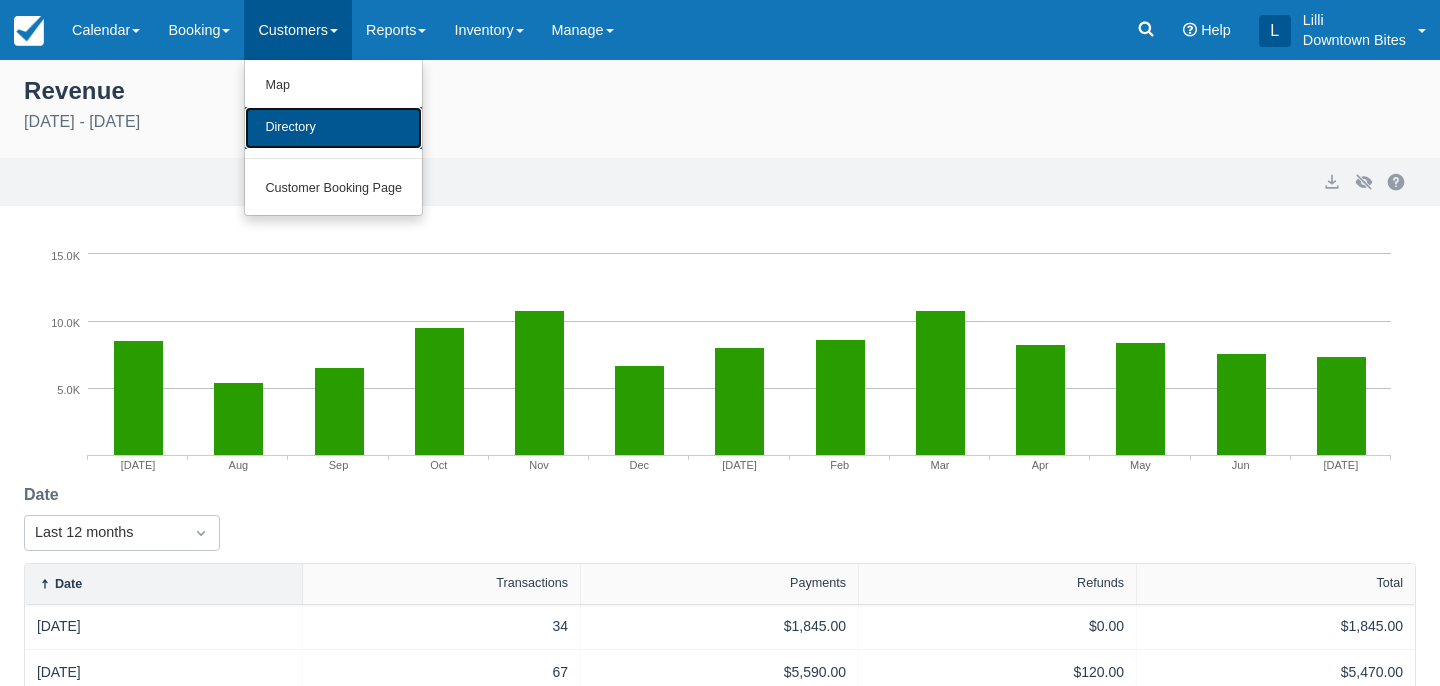 click on "Directory" at bounding box center (333, 128) 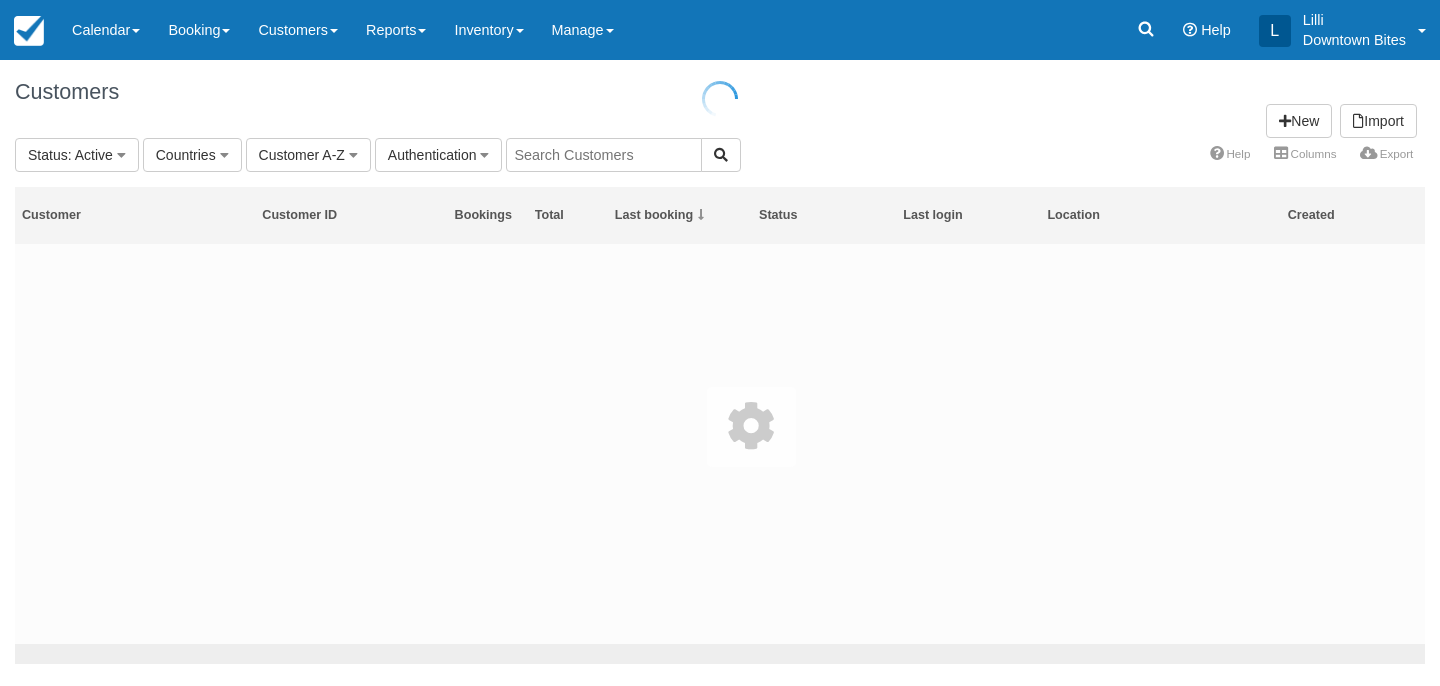 scroll, scrollTop: 0, scrollLeft: 0, axis: both 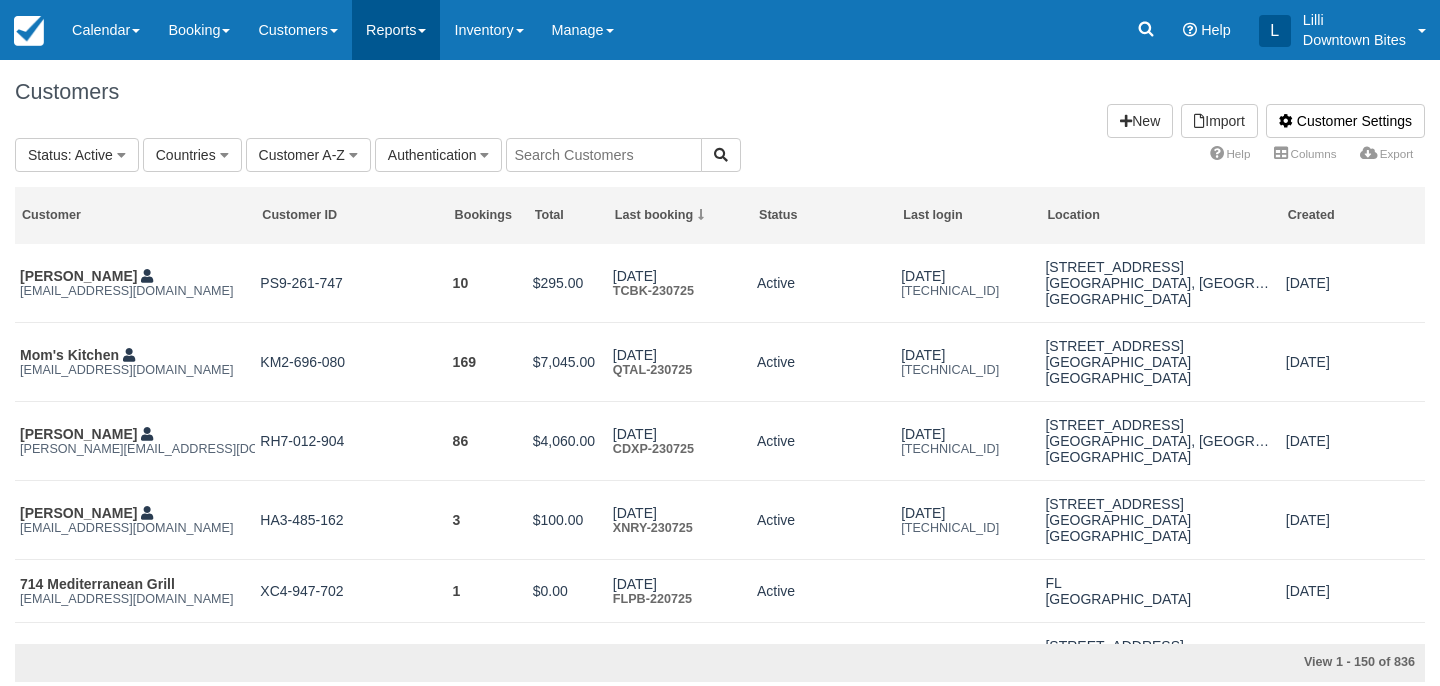 click on "Reports" at bounding box center (396, 30) 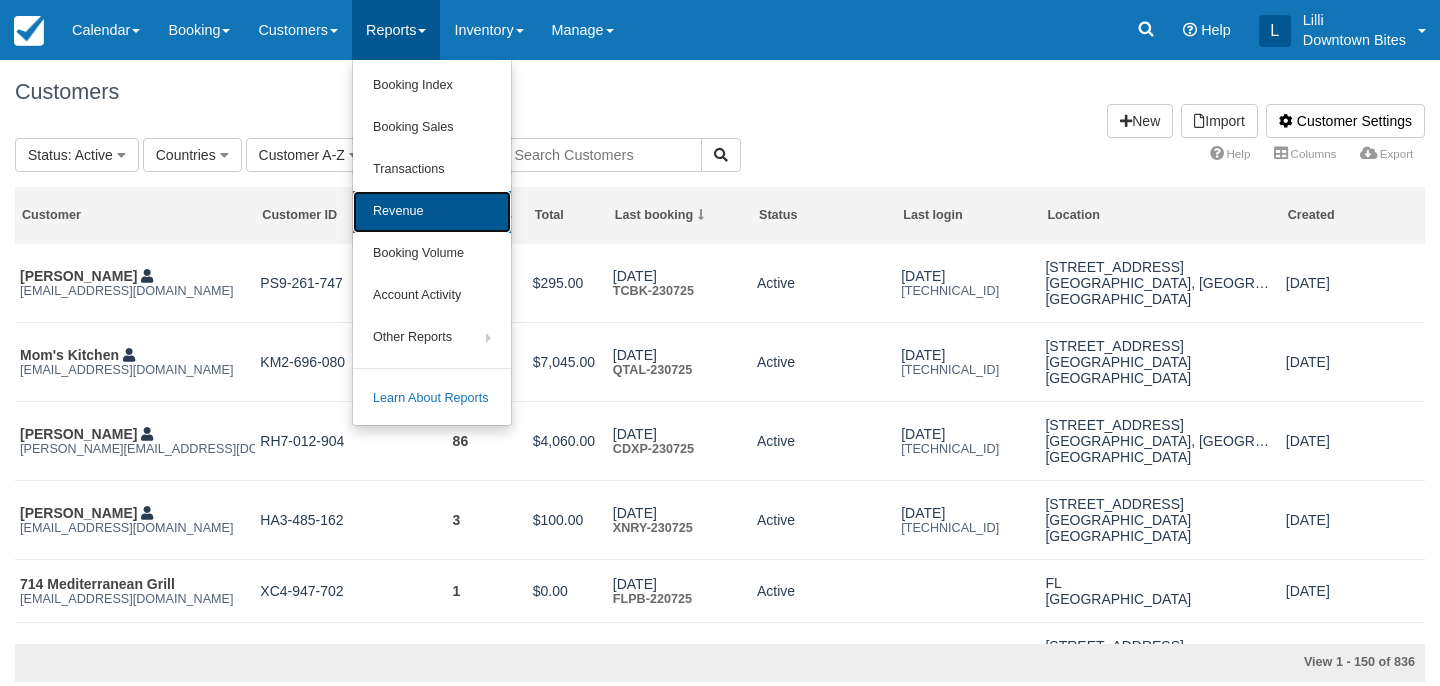 click on "Revenue" at bounding box center [432, 212] 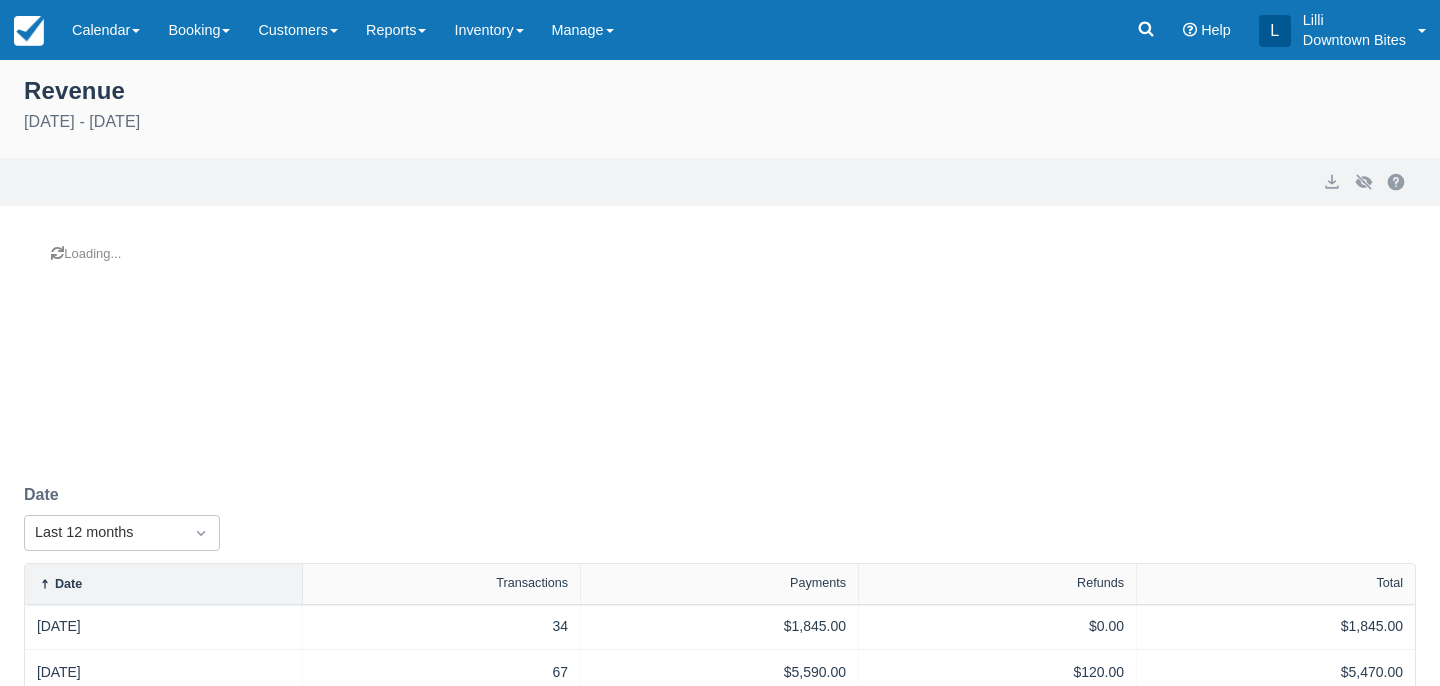 scroll, scrollTop: 0, scrollLeft: 0, axis: both 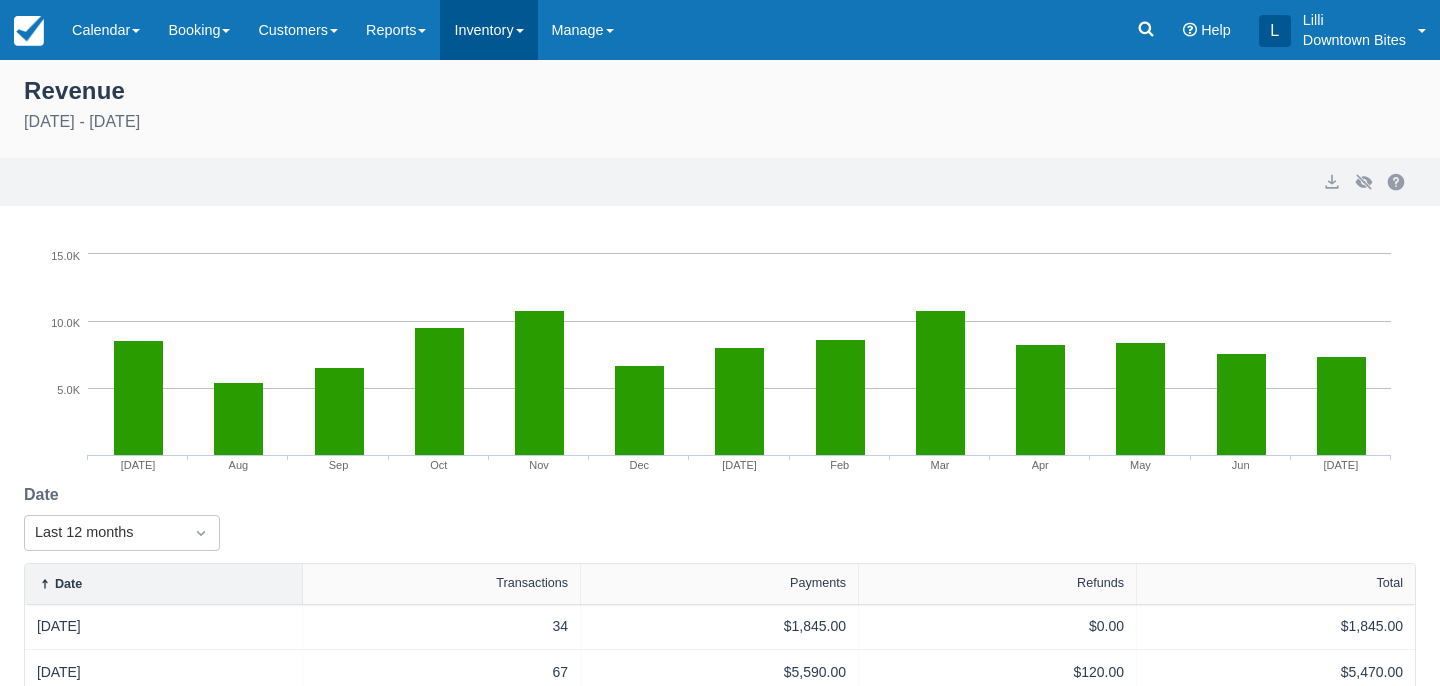 click on "Inventory" at bounding box center [488, 30] 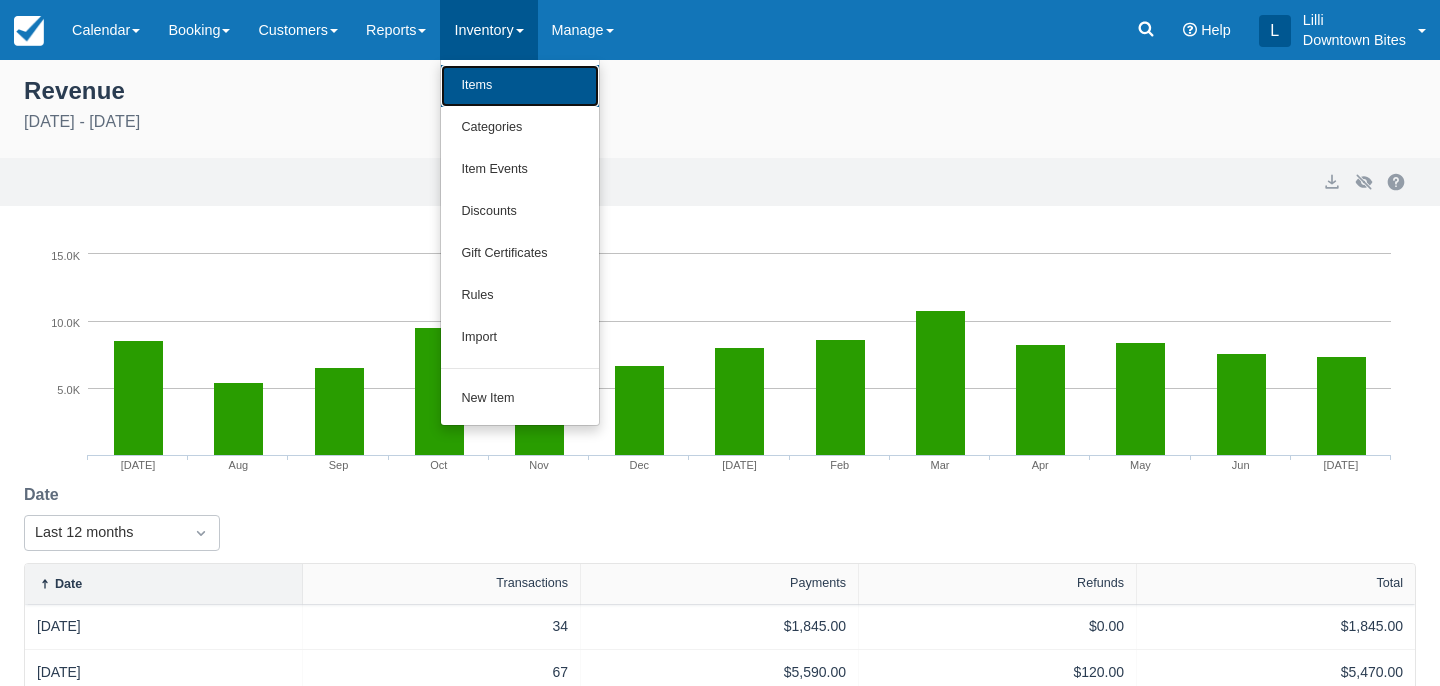 click on "Items" at bounding box center [520, 86] 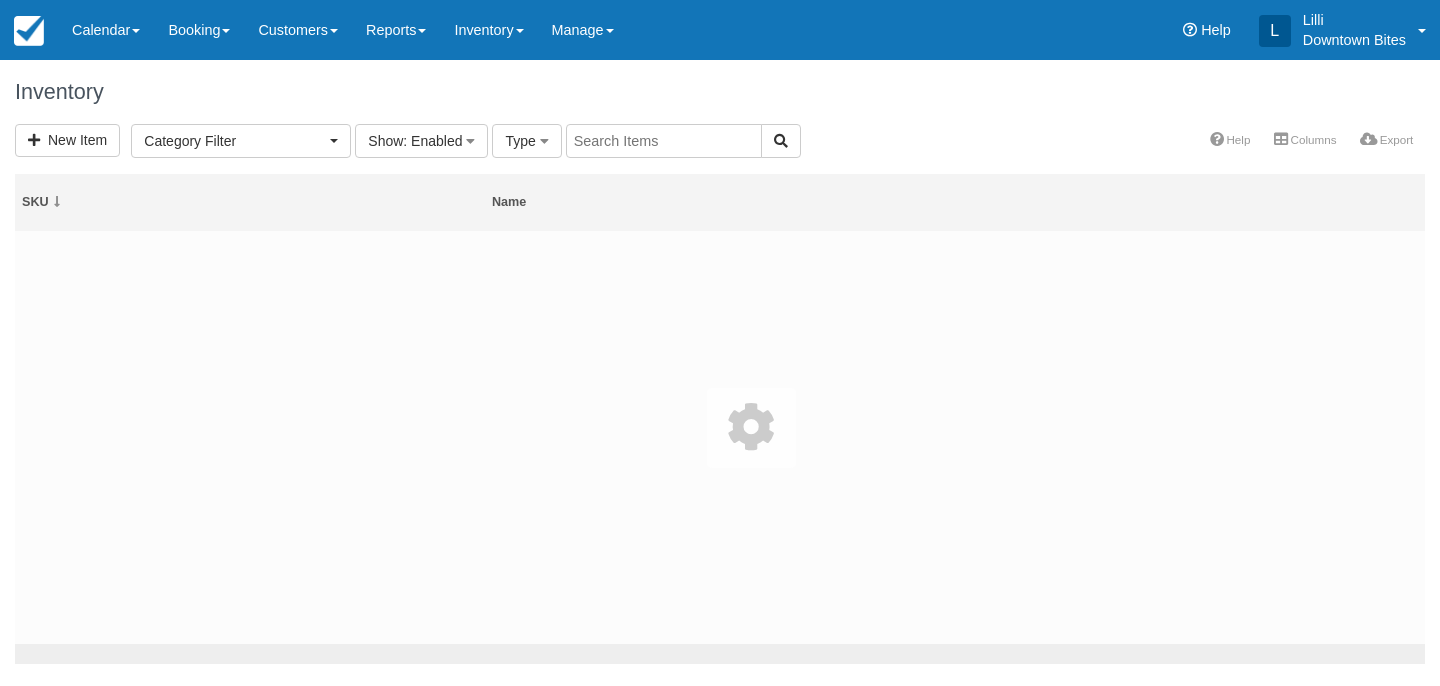 select 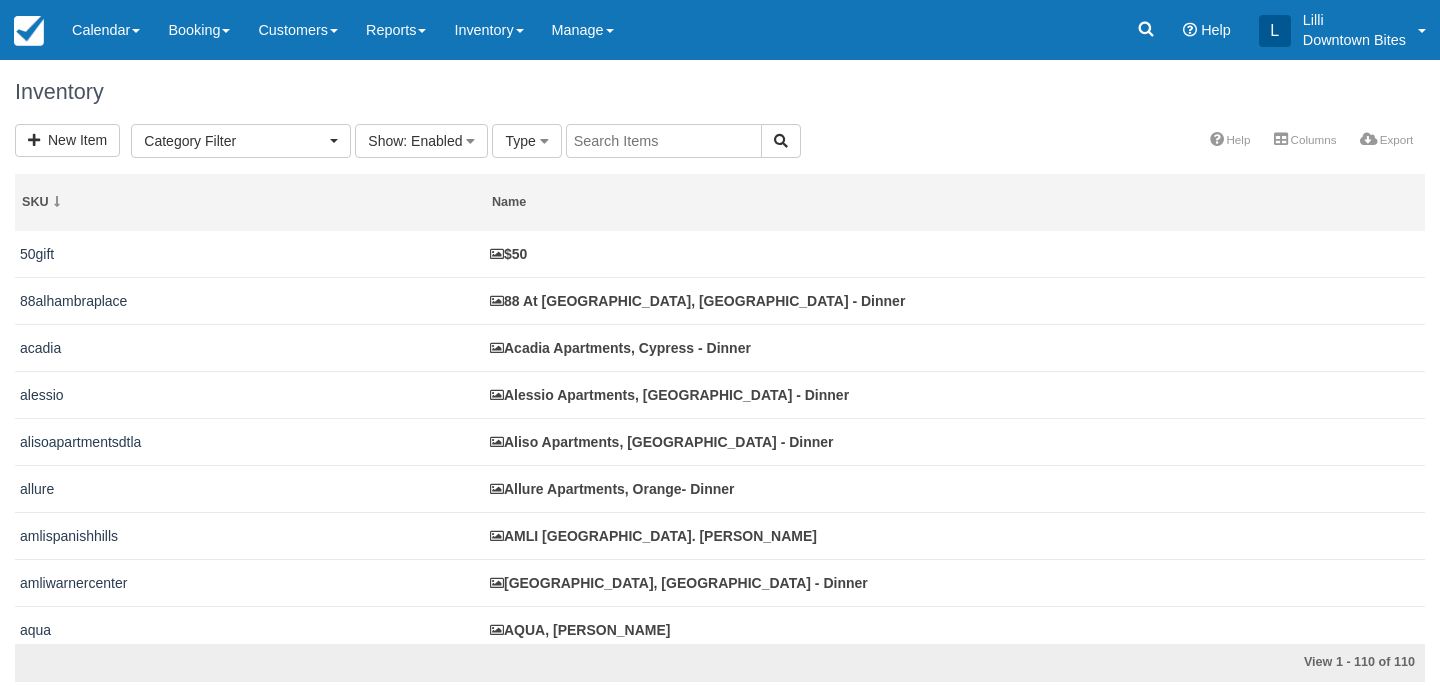 click at bounding box center [664, 141] 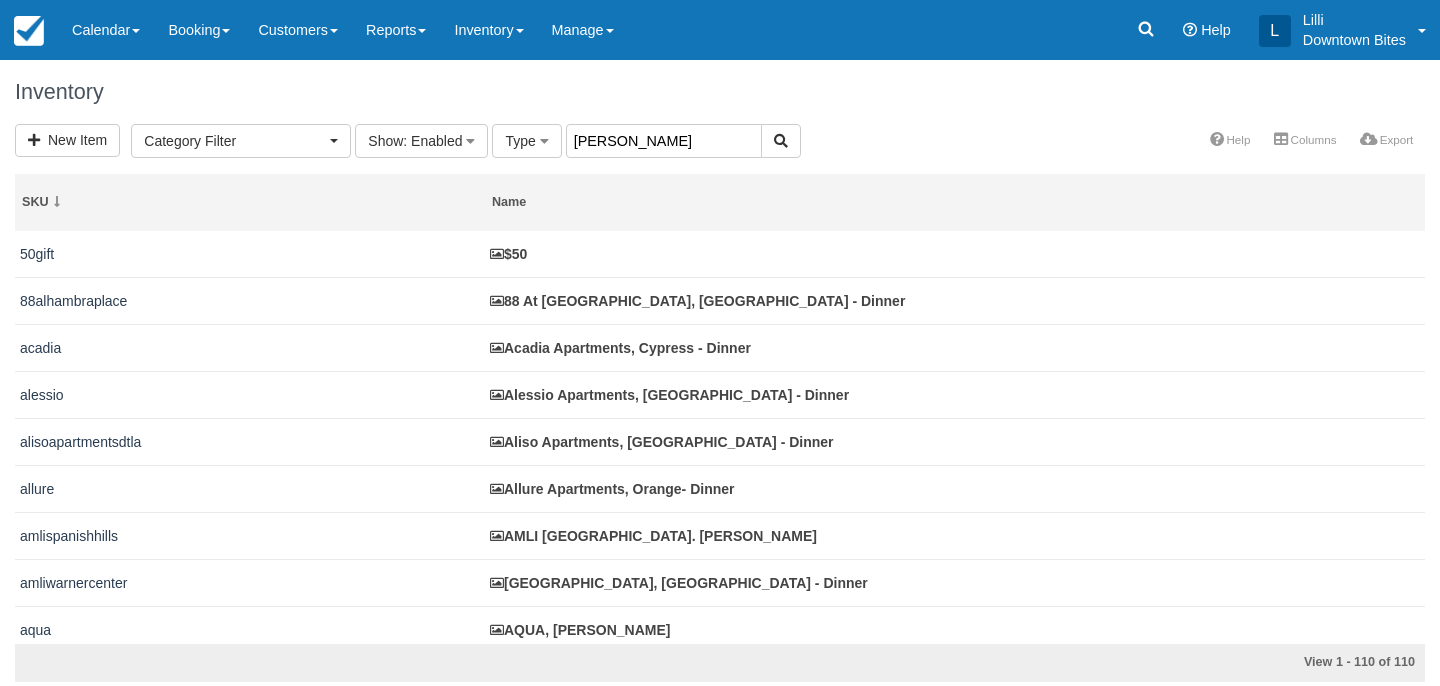 type on "eaves" 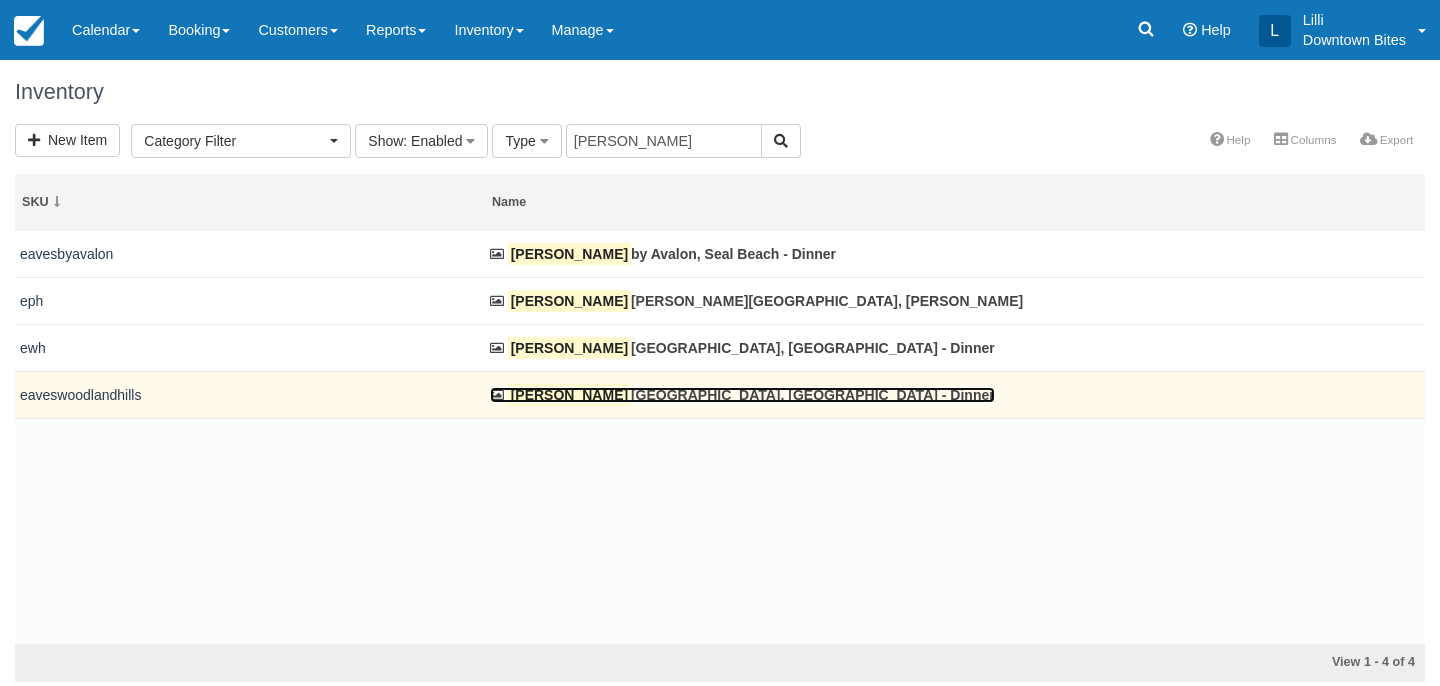 click on "Eaves  Woodland Hills, Woodland Hills - Dinner" at bounding box center (742, 395) 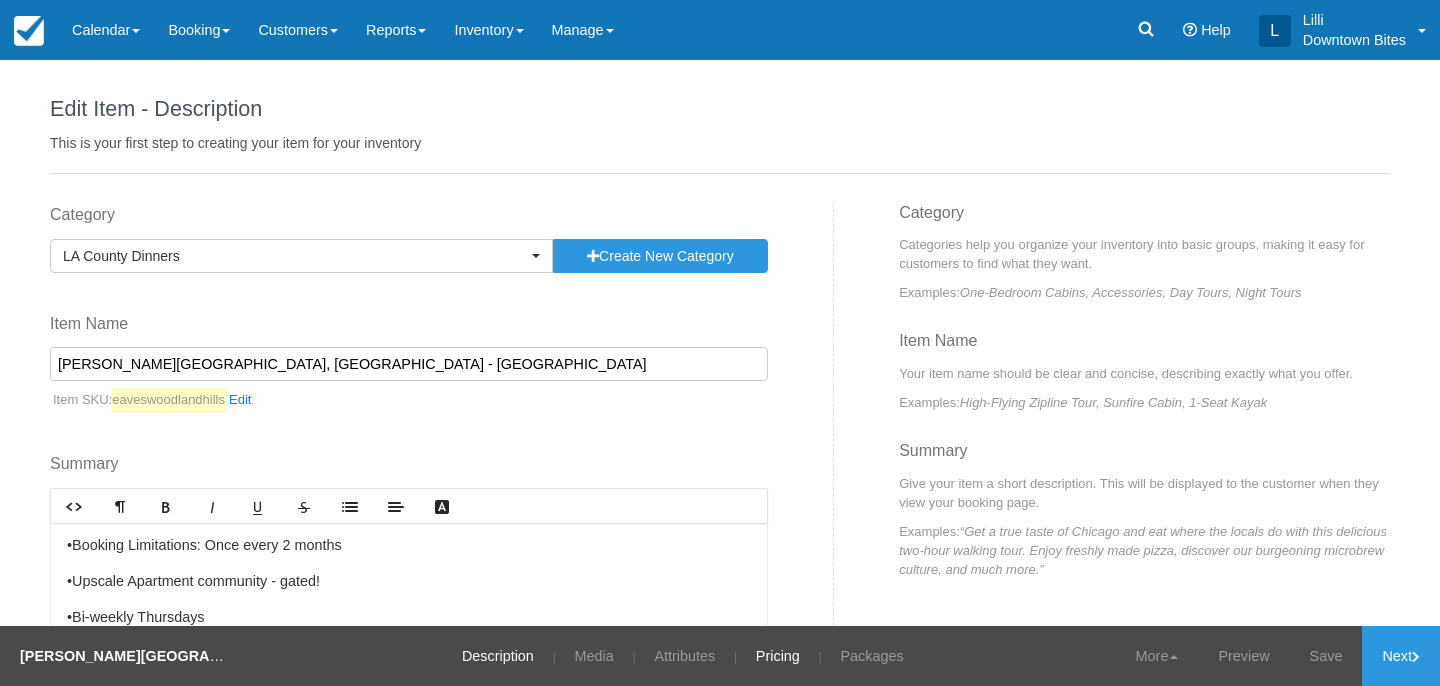 scroll, scrollTop: 0, scrollLeft: 0, axis: both 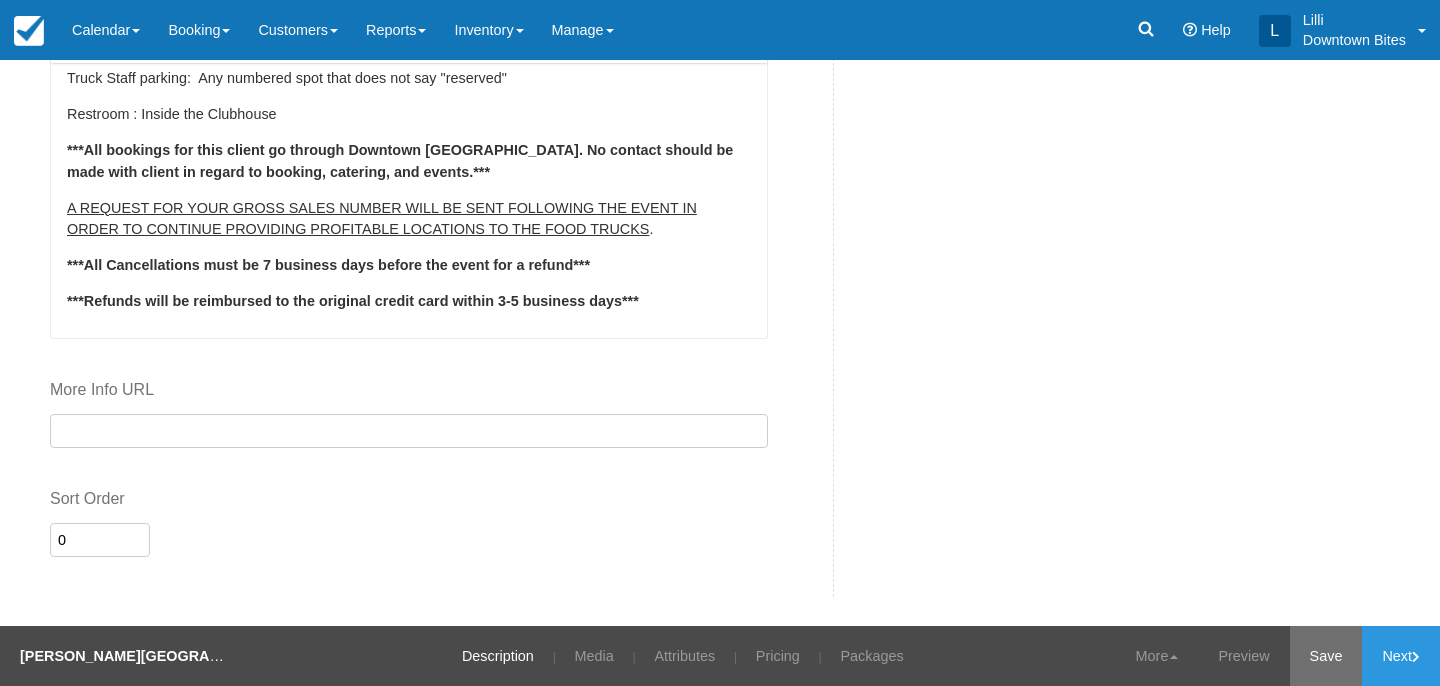 click on "Save" at bounding box center [1326, 656] 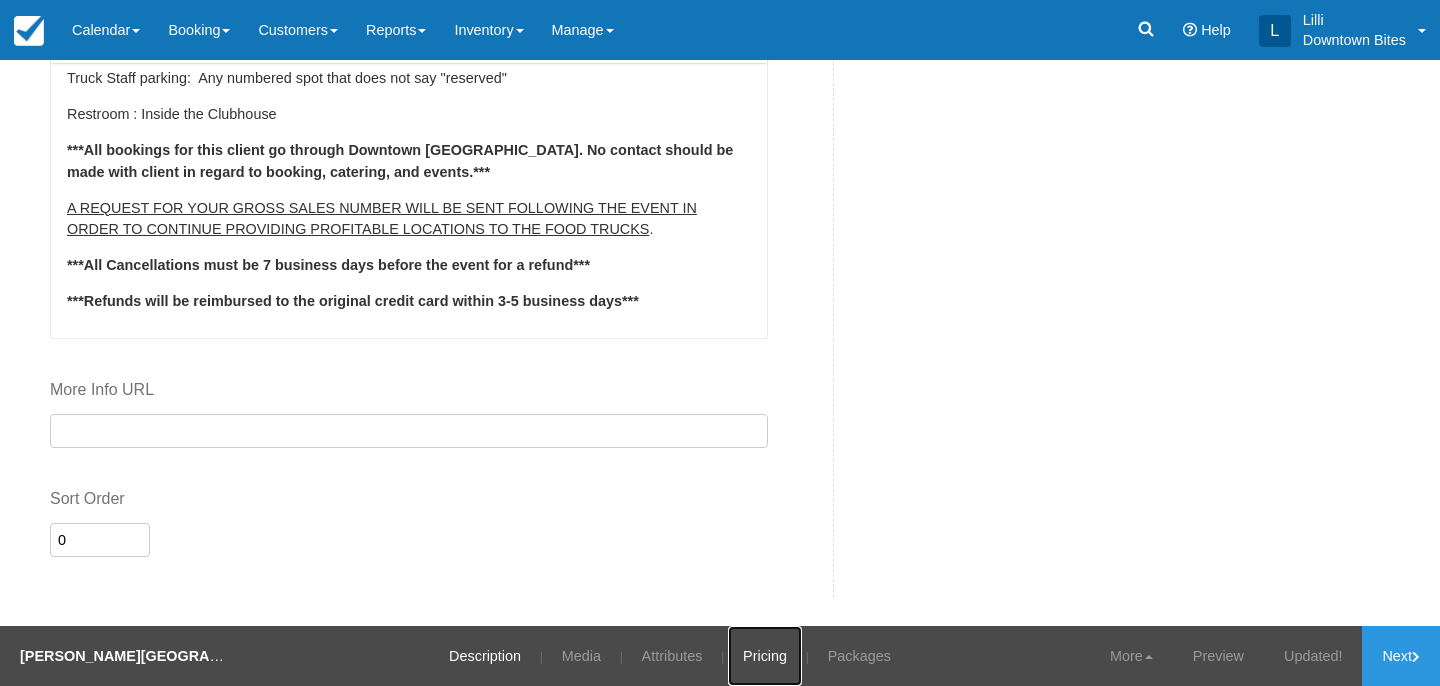 click on "Pricing" at bounding box center [765, 656] 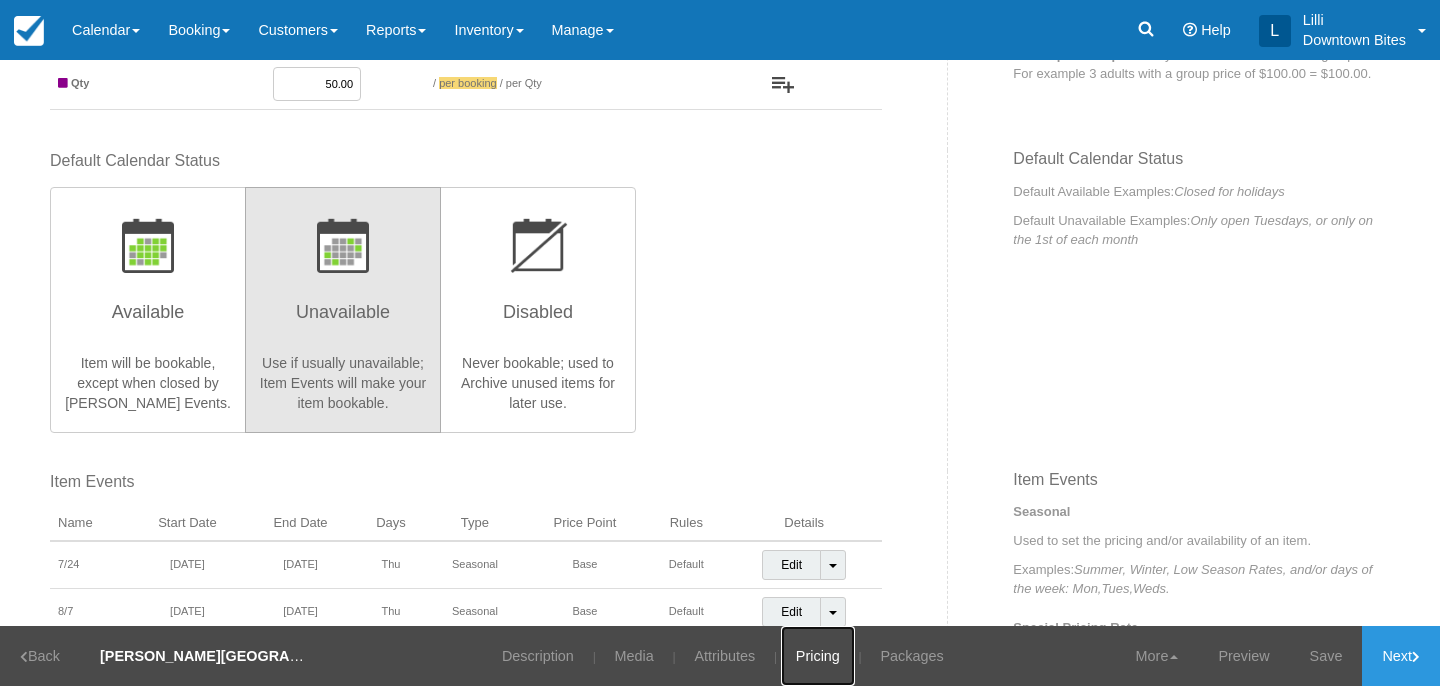 scroll, scrollTop: 467, scrollLeft: 0, axis: vertical 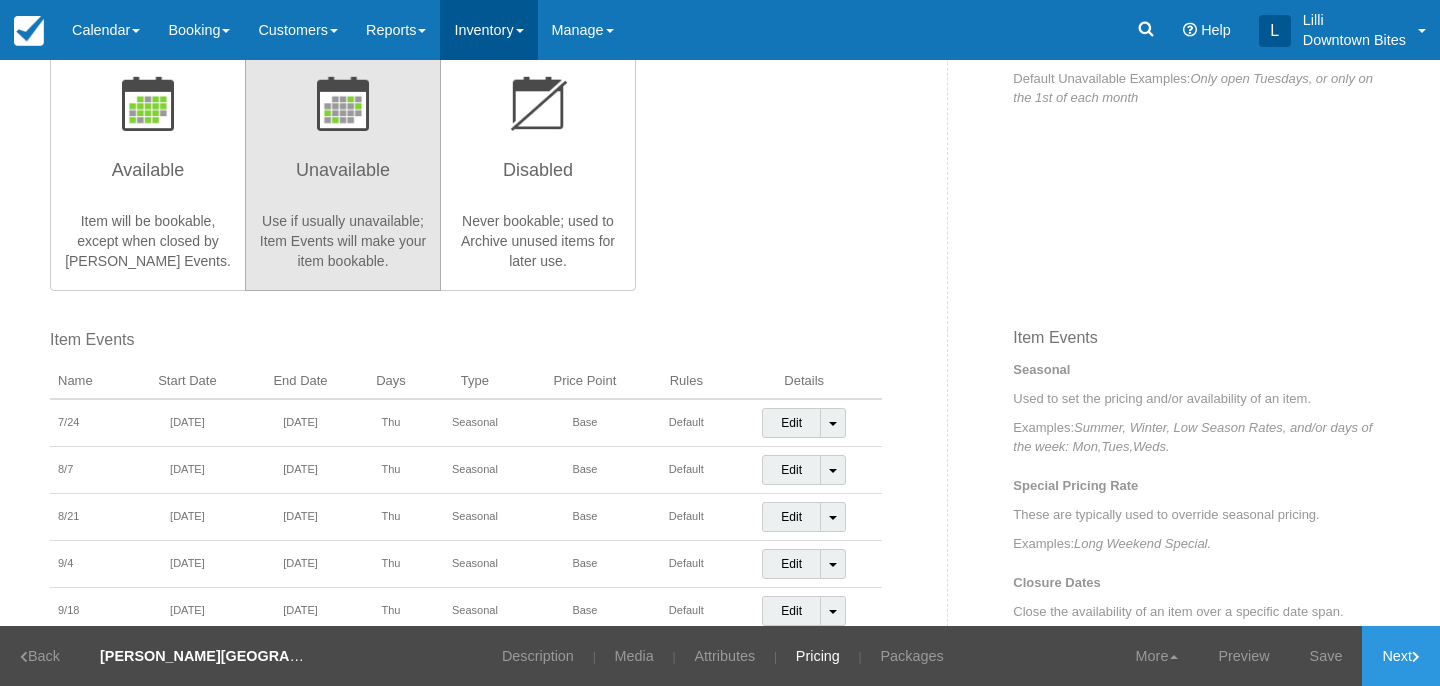 click on "Inventory" at bounding box center [488, 30] 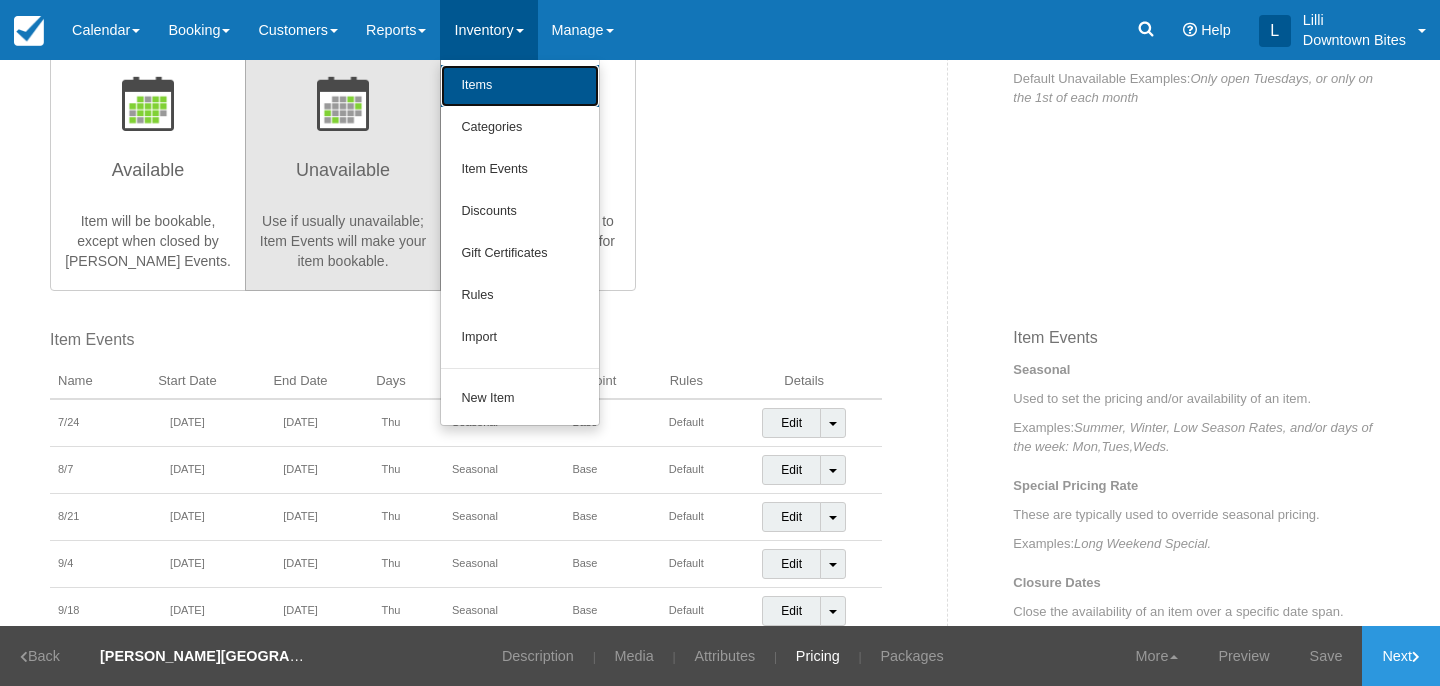 click on "Items" at bounding box center [520, 86] 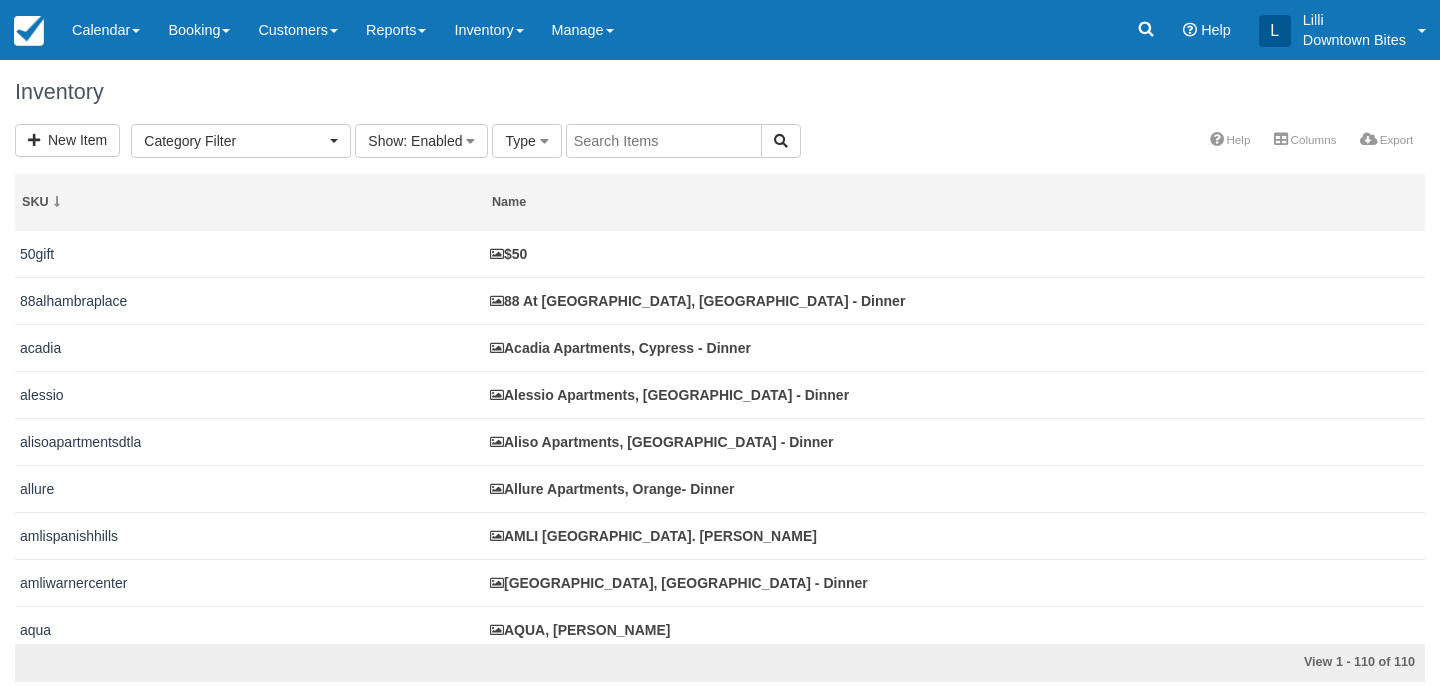 select 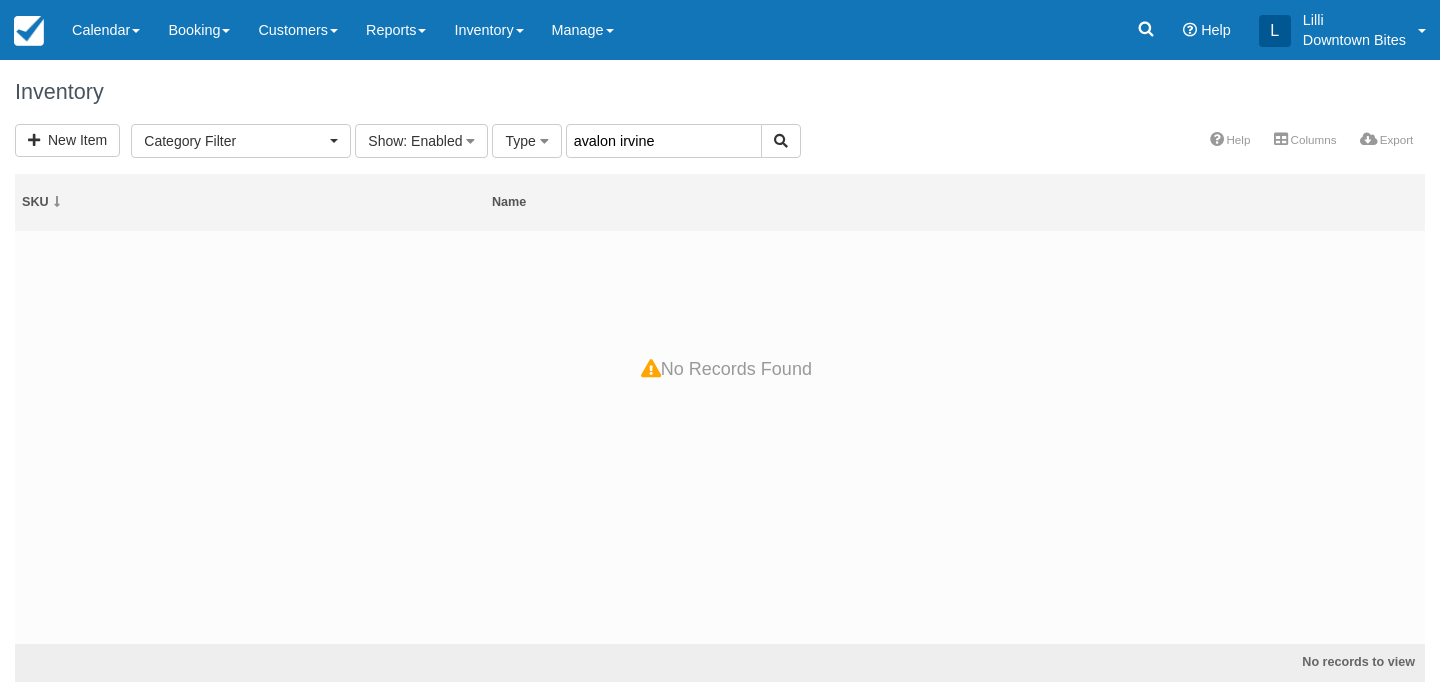 drag, startPoint x: 658, startPoint y: 144, endPoint x: 563, endPoint y: 143, distance: 95.005264 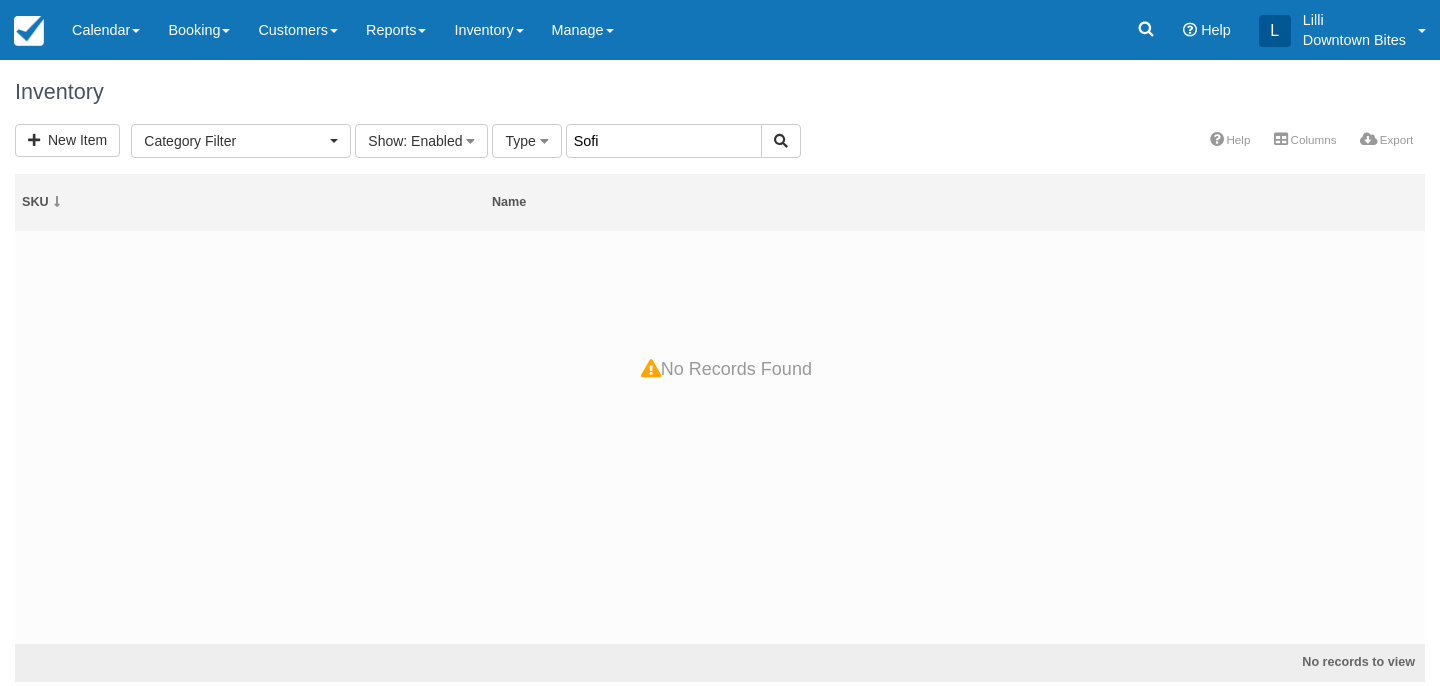 type on "Sofi" 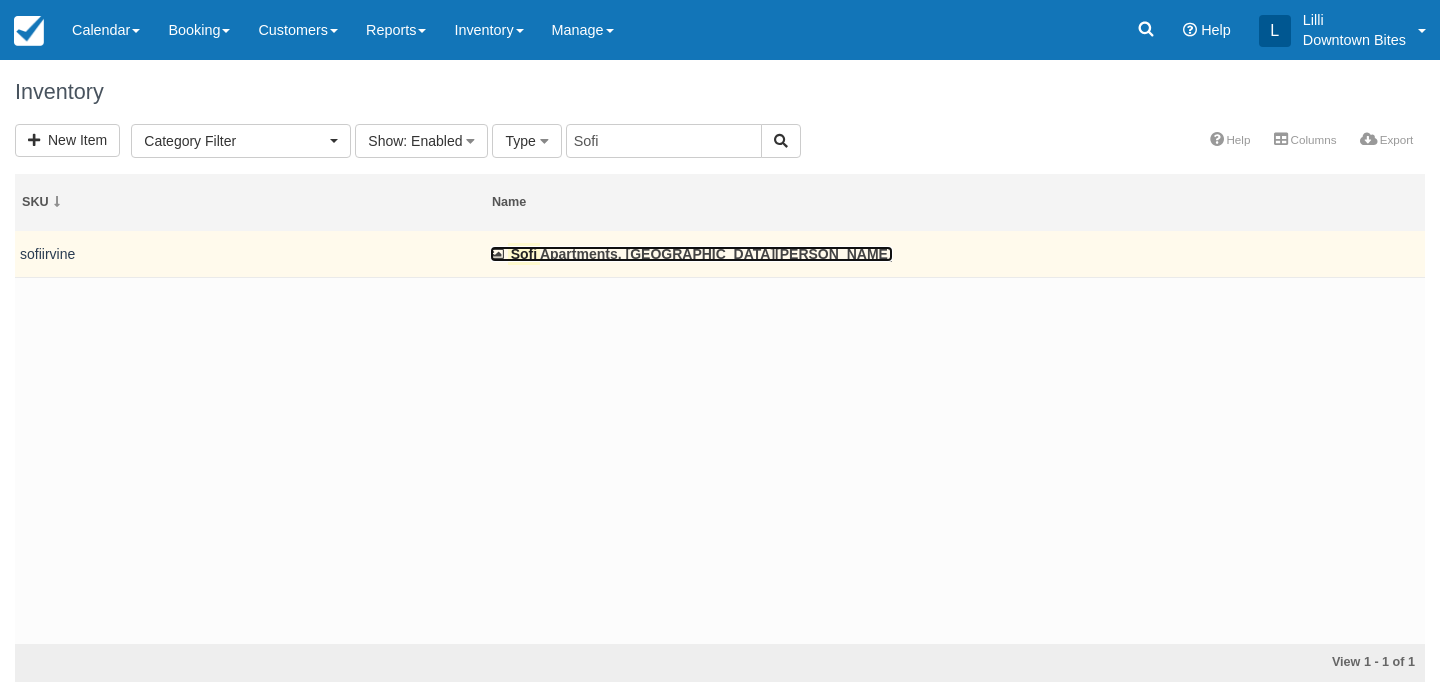 click on "Sofi  Apartments, Irvine - Dinner" at bounding box center [691, 254] 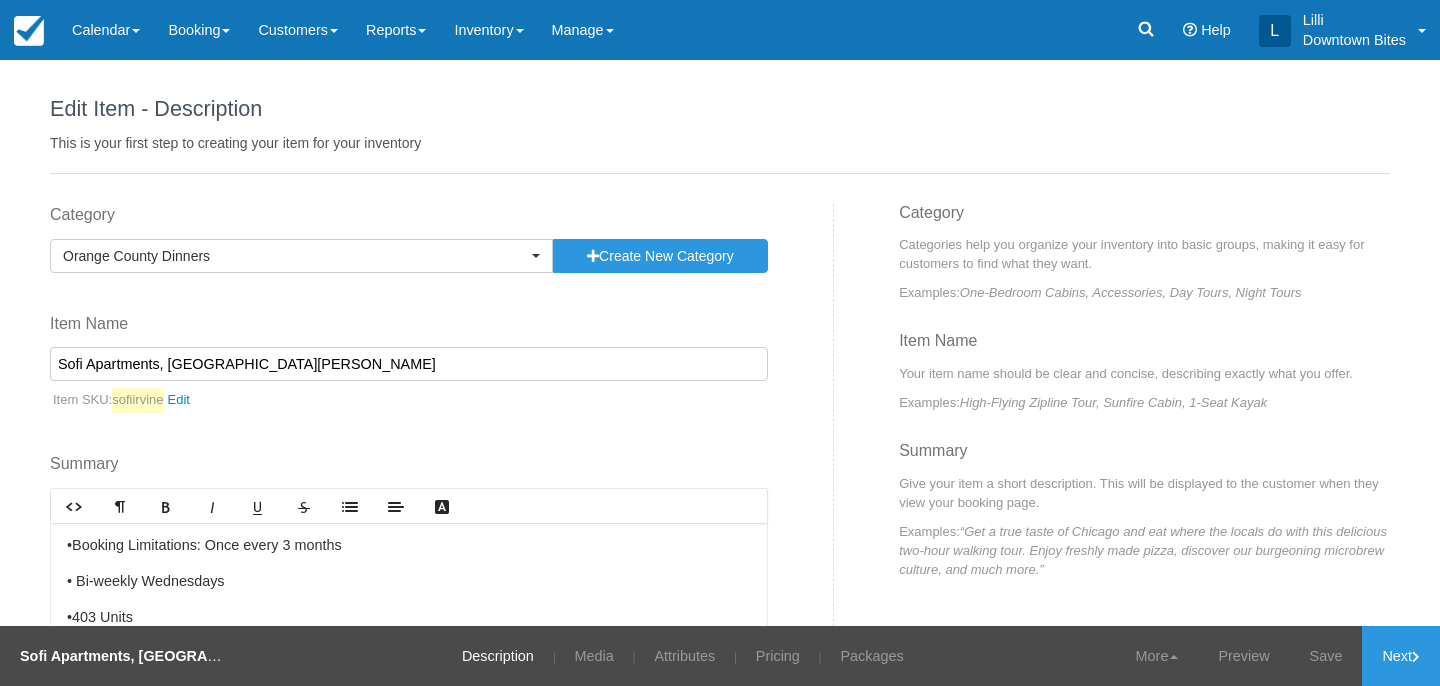 scroll, scrollTop: 0, scrollLeft: 0, axis: both 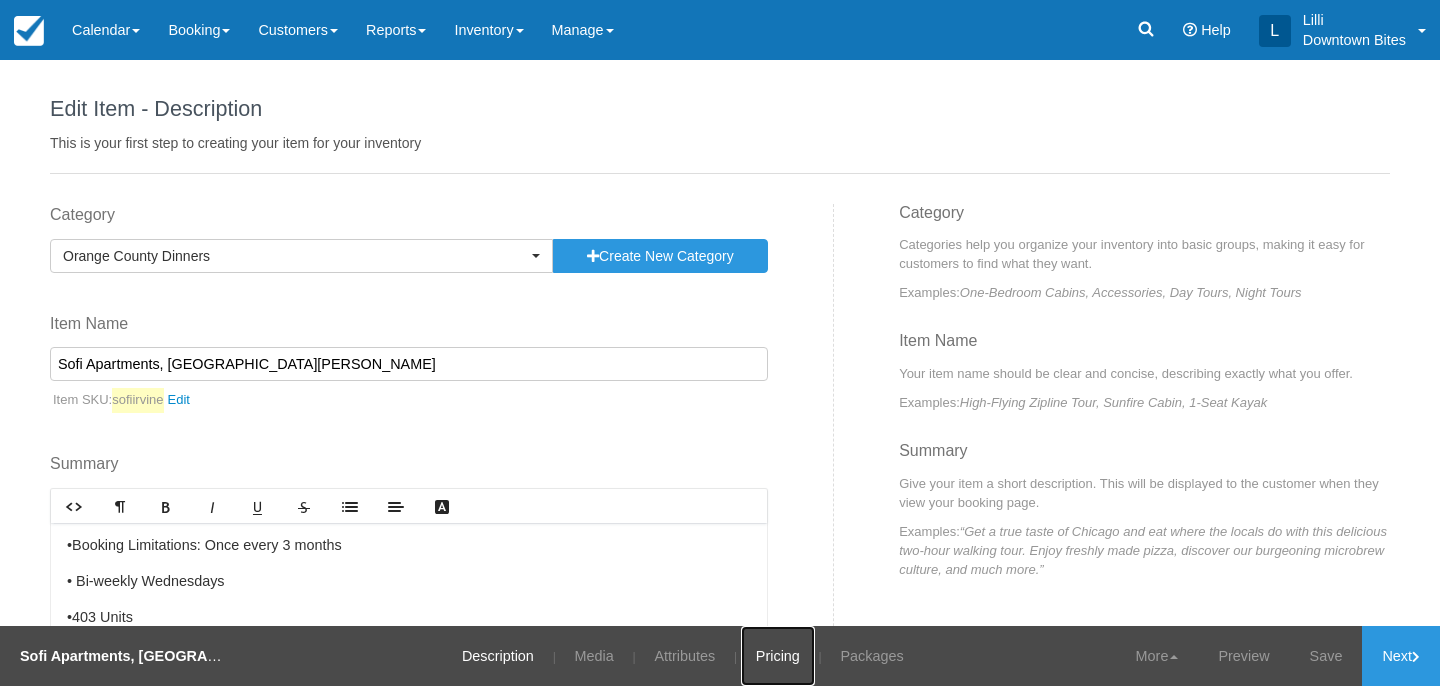 click on "Pricing" at bounding box center [778, 656] 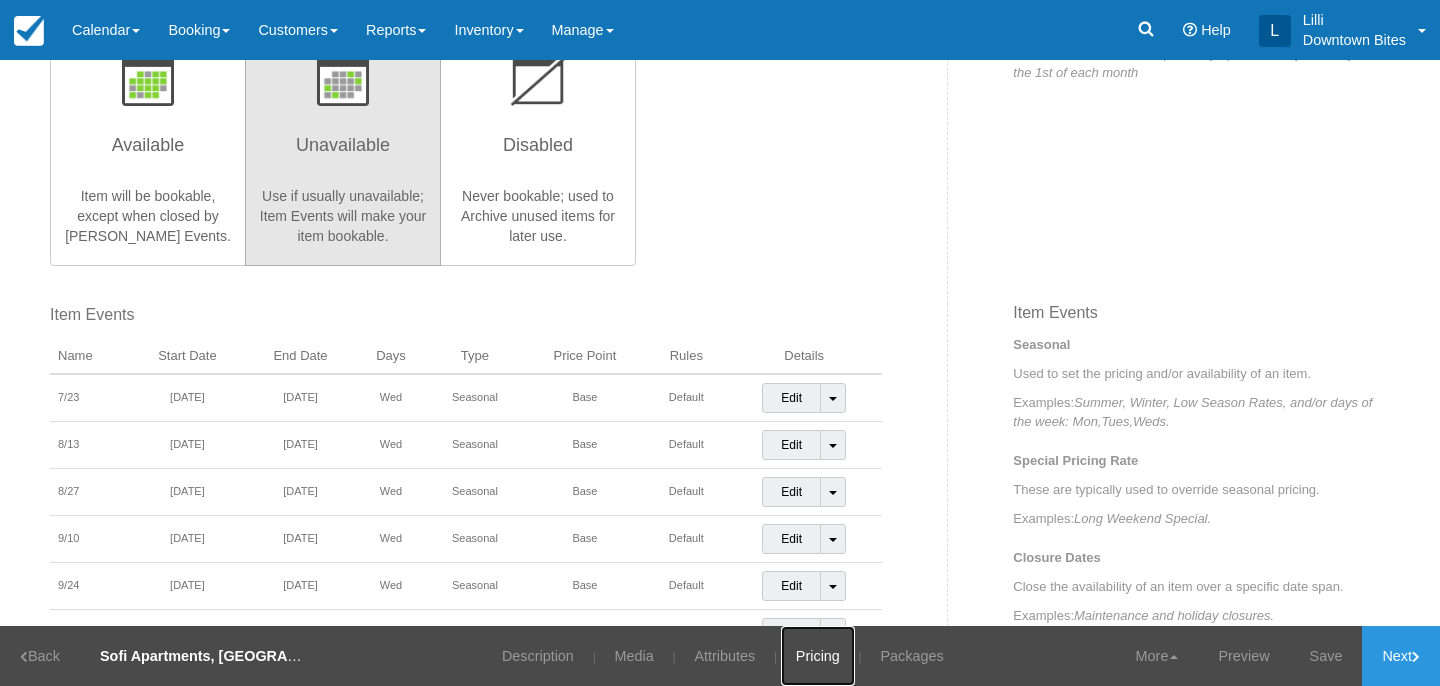 scroll, scrollTop: 493, scrollLeft: 0, axis: vertical 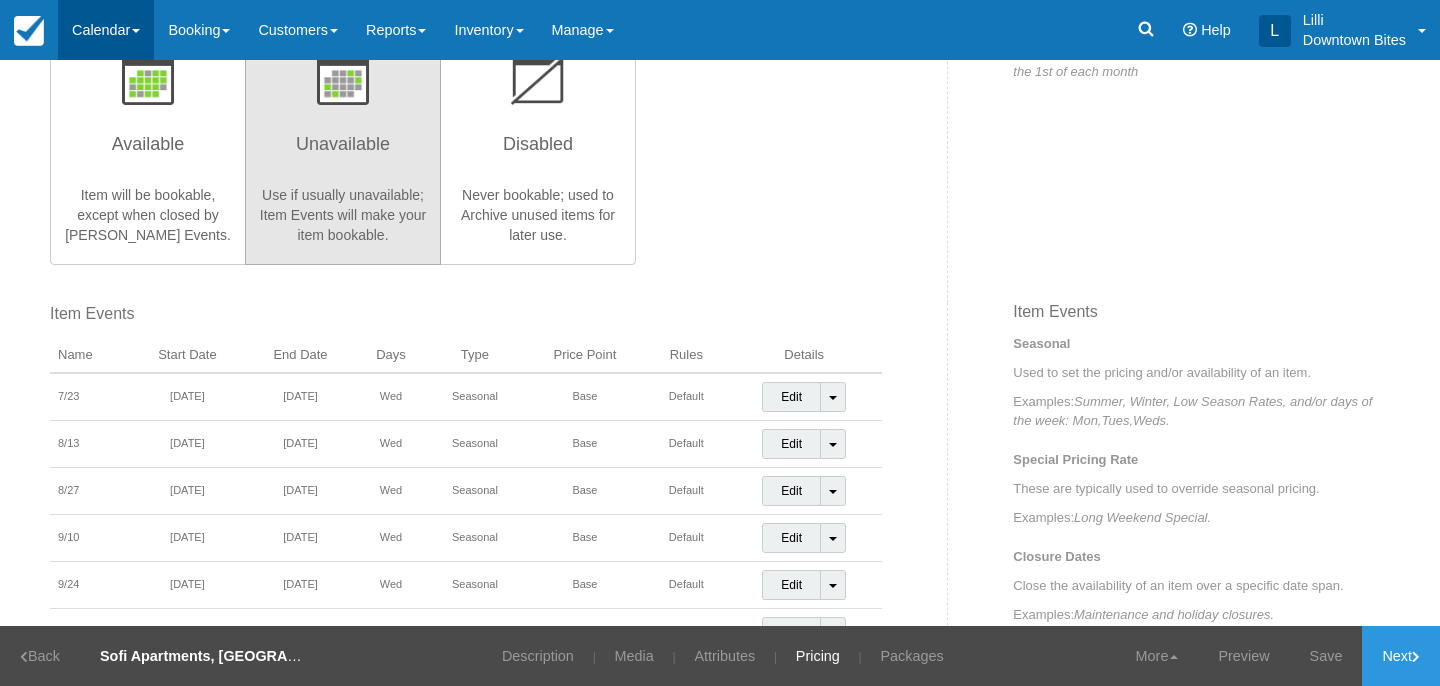 click on "Calendar" at bounding box center [106, 30] 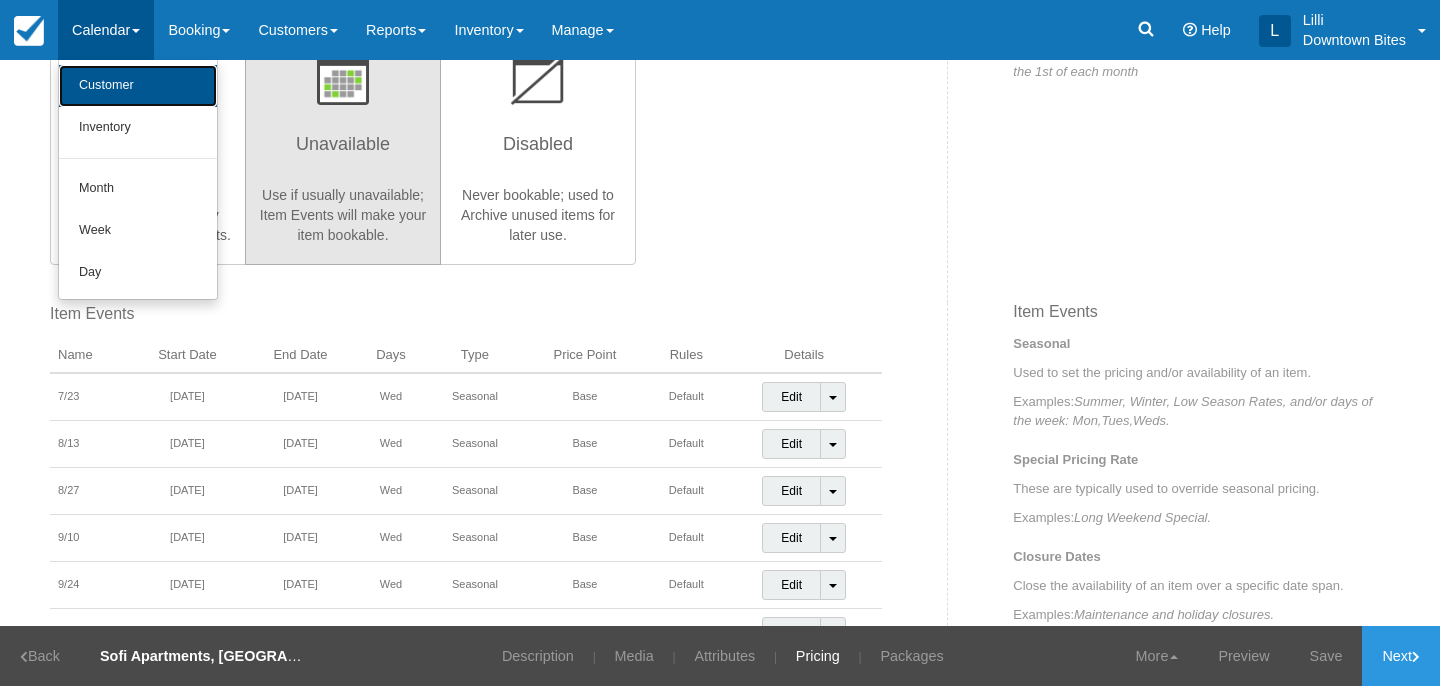 click on "Customer" at bounding box center [138, 86] 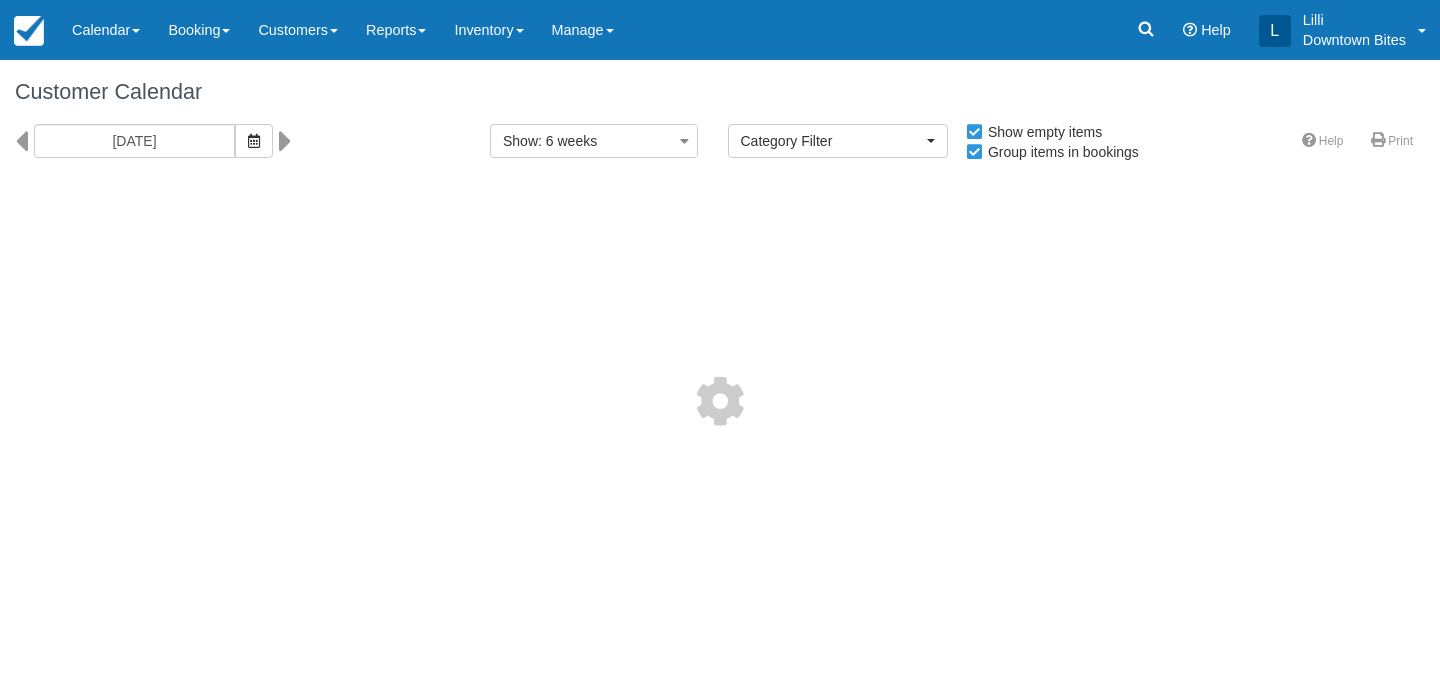 select 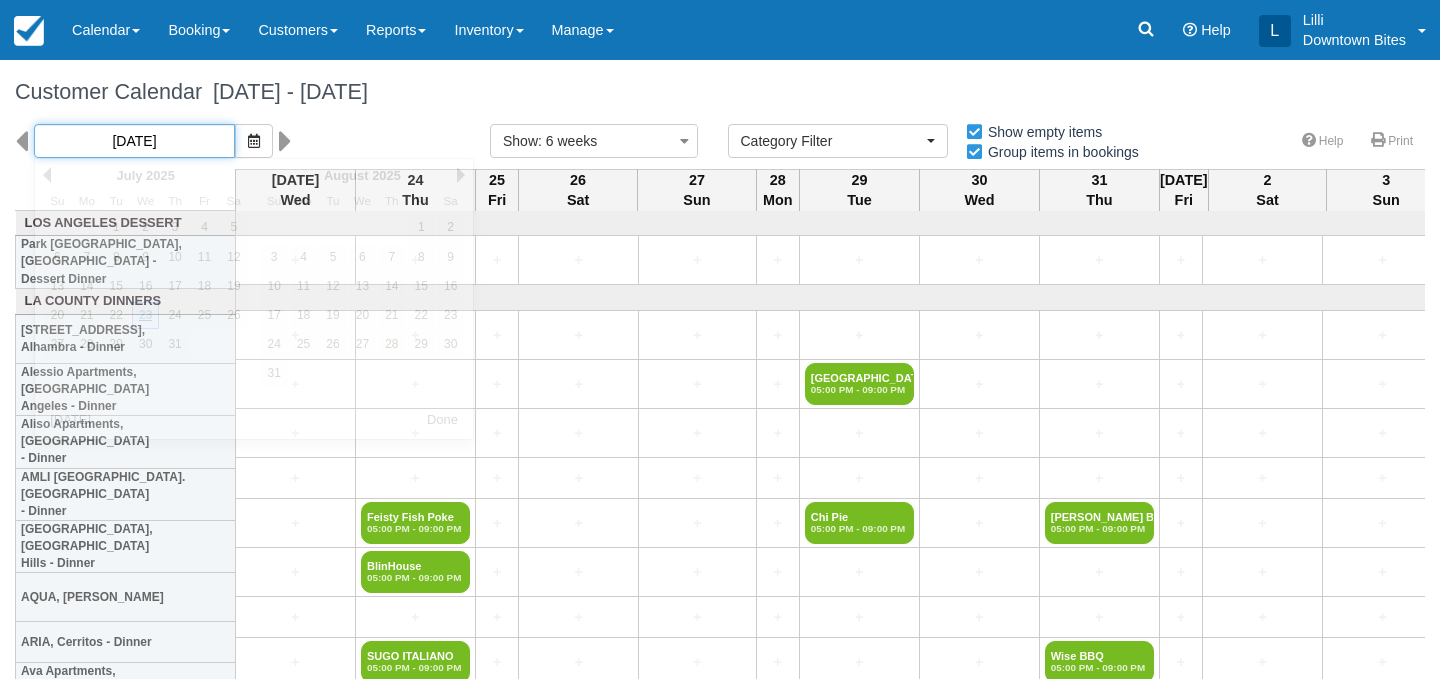 click on "[DATE]" at bounding box center [134, 141] 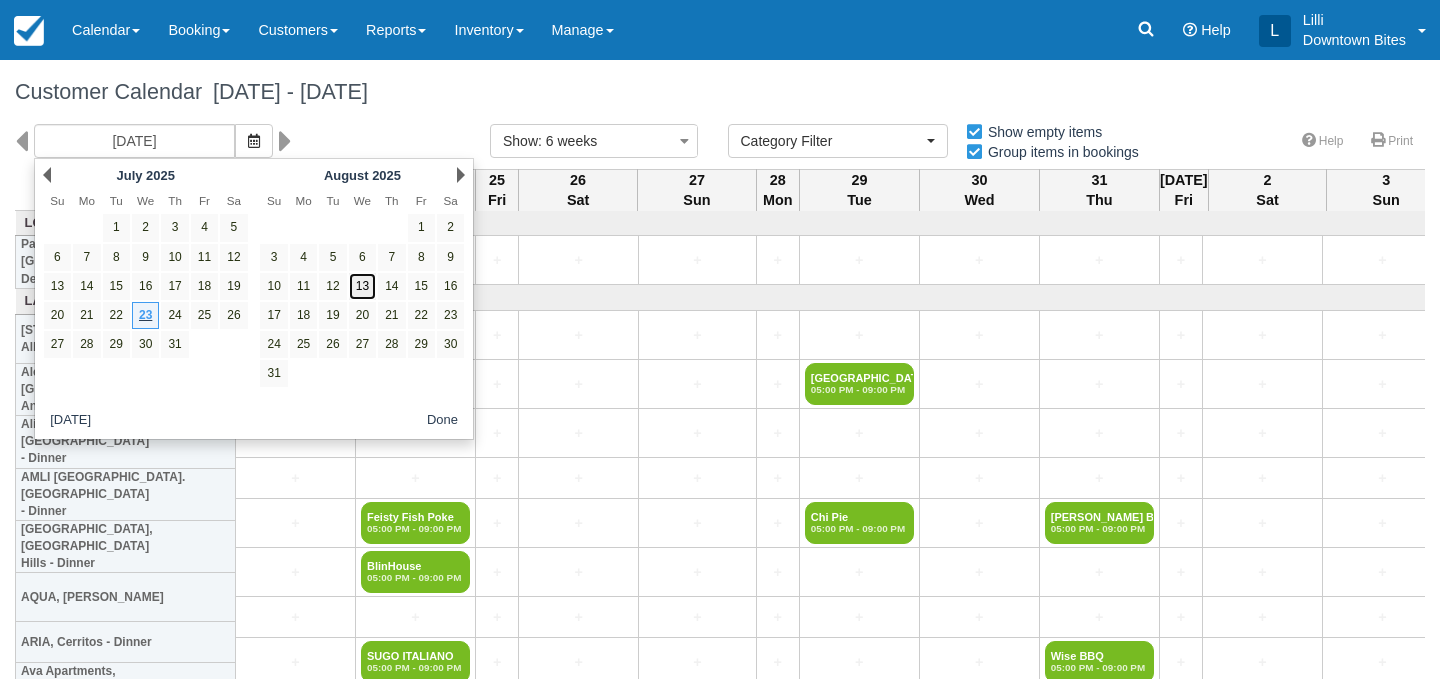 click on "13" at bounding box center (362, 286) 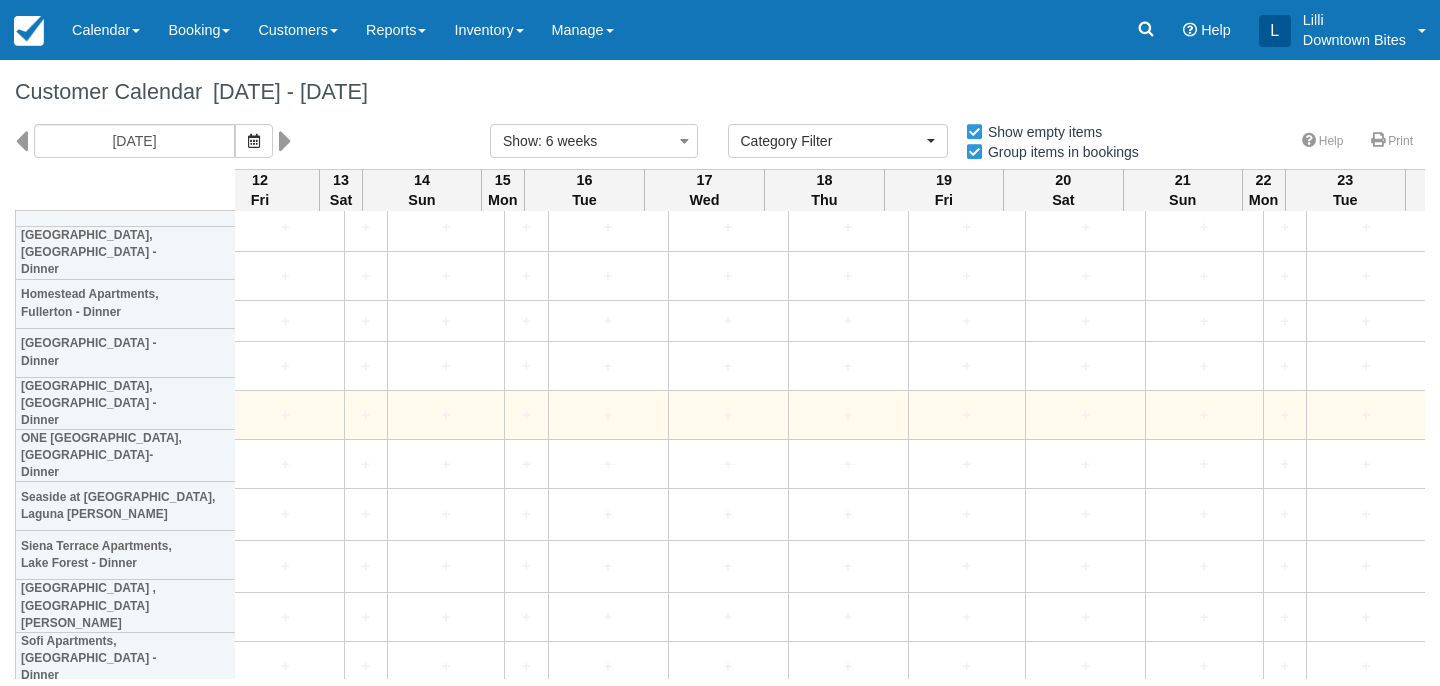 scroll, scrollTop: 4157, scrollLeft: 3189, axis: both 